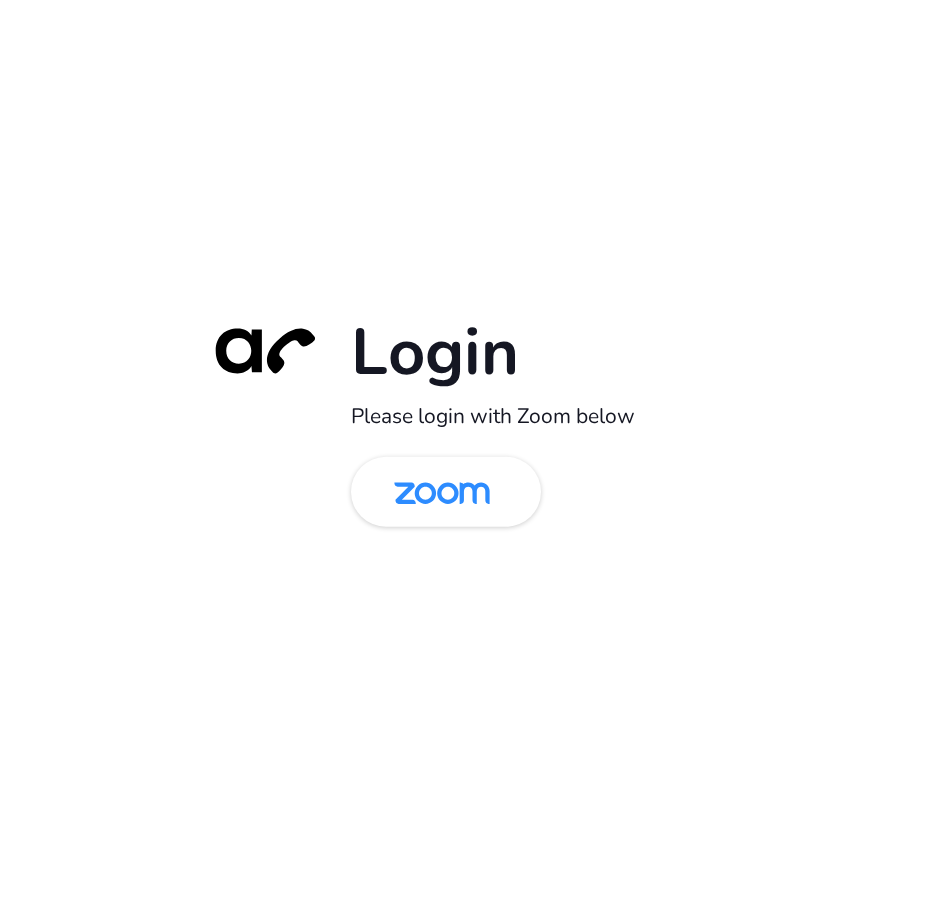 scroll, scrollTop: 0, scrollLeft: 0, axis: both 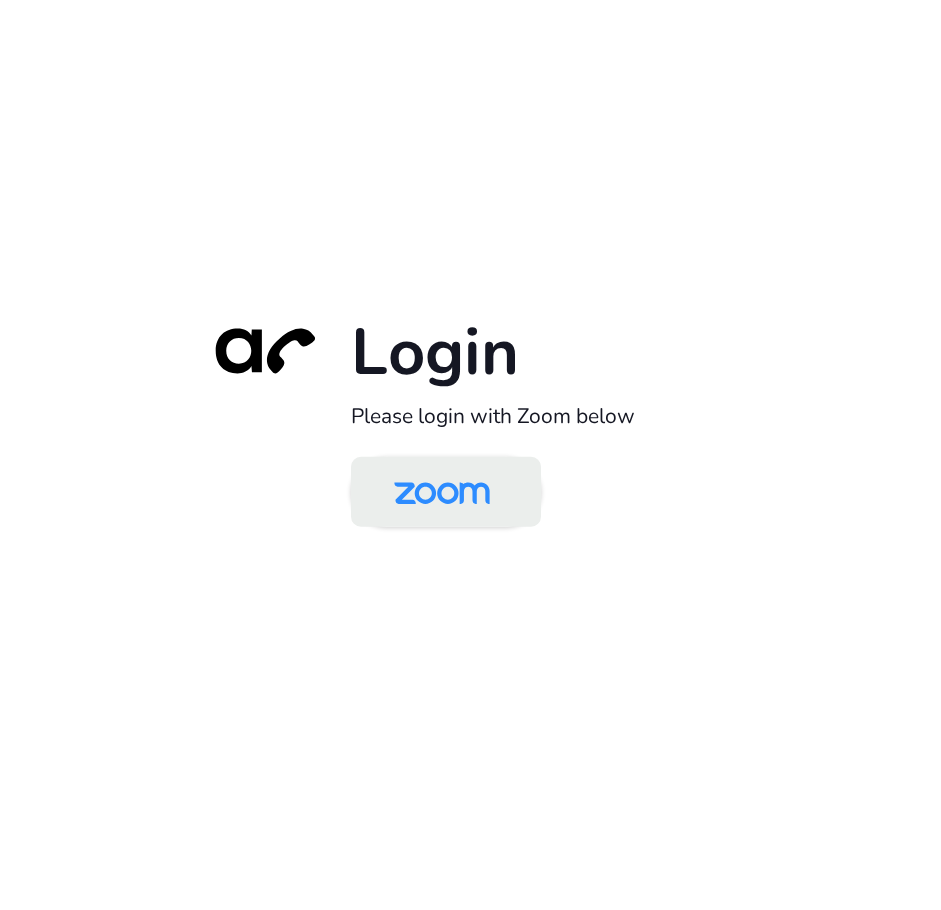 click at bounding box center [442, 493] 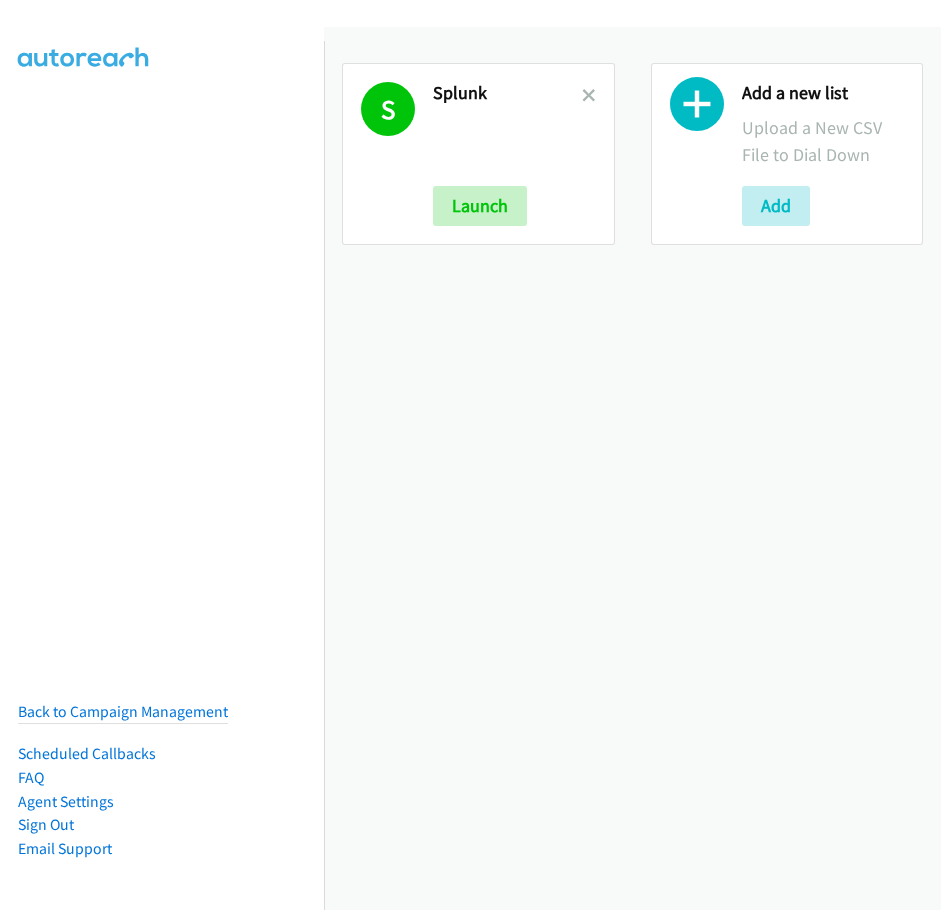 scroll, scrollTop: 0, scrollLeft: 0, axis: both 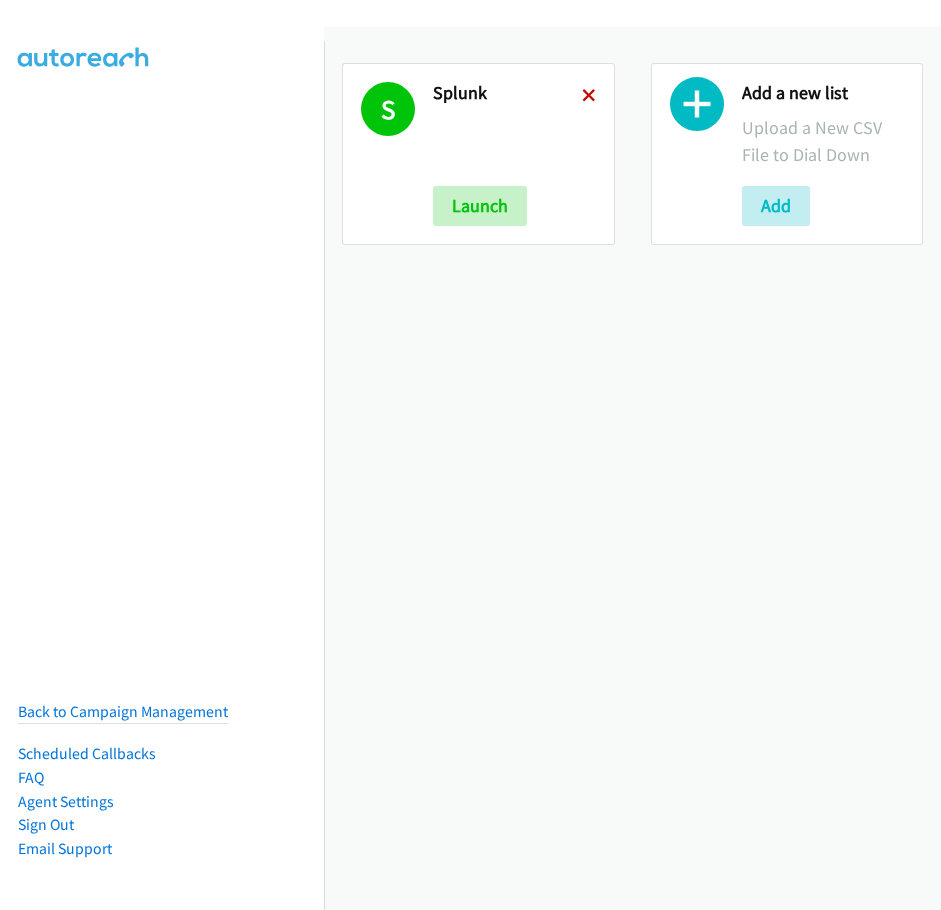 click at bounding box center [589, 97] 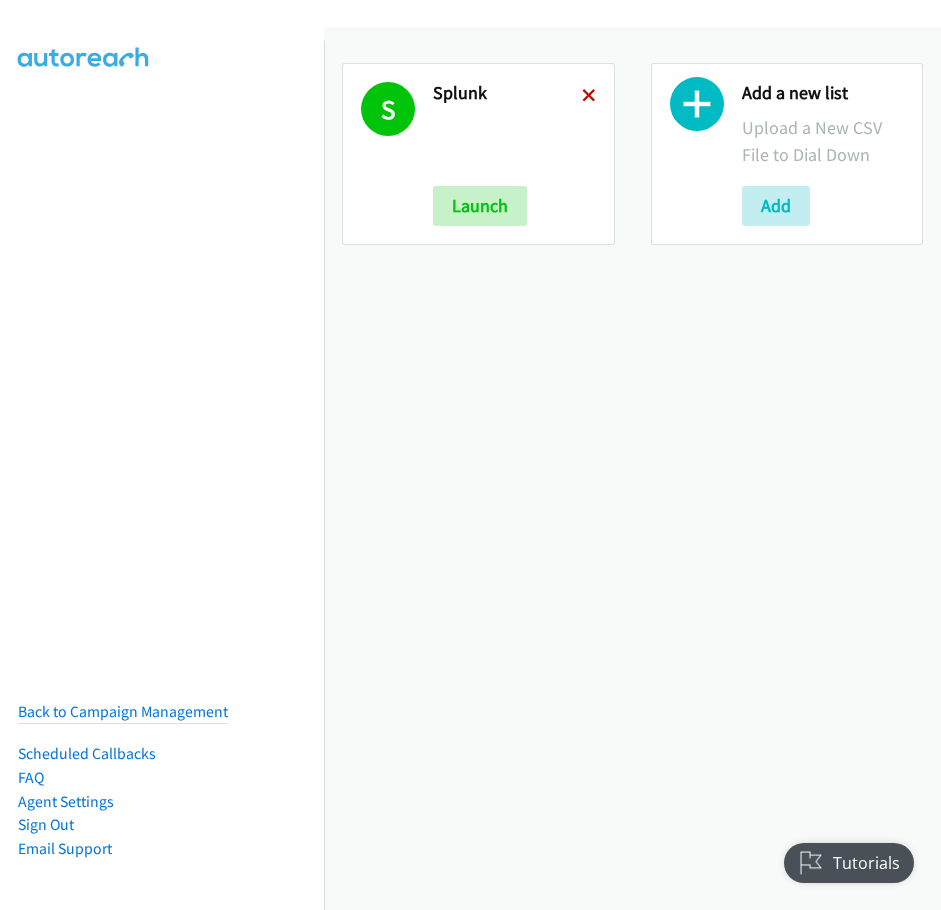scroll, scrollTop: 0, scrollLeft: 0, axis: both 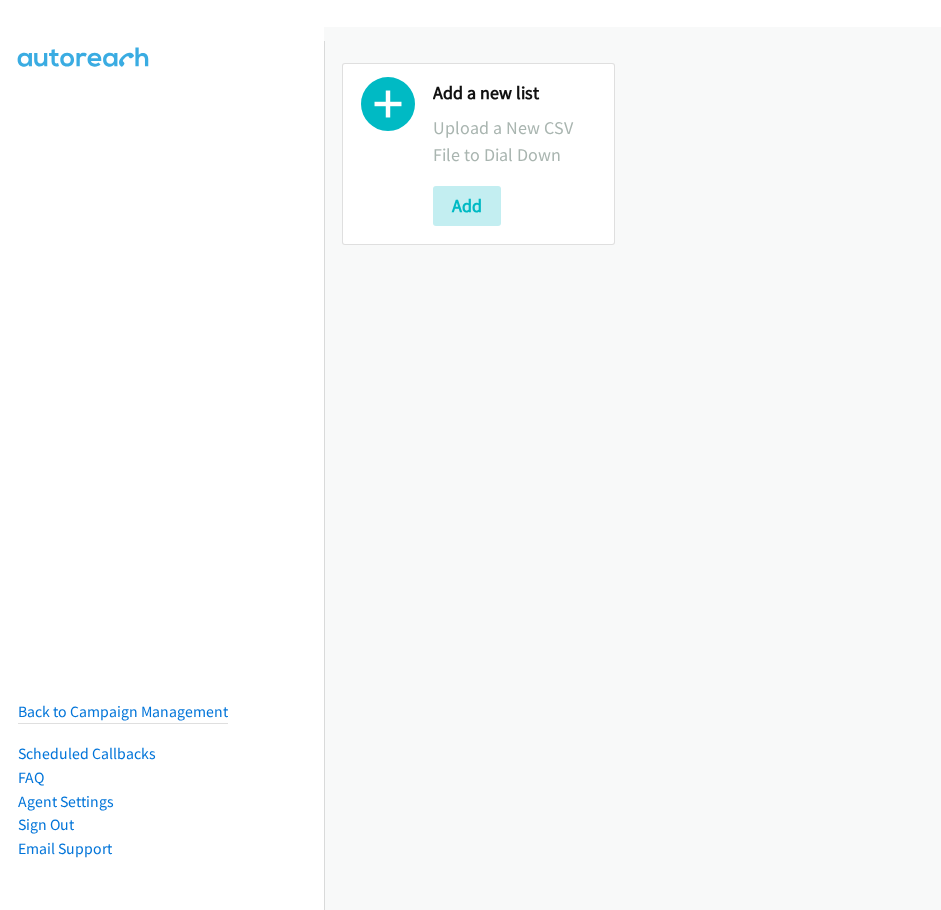 click on "Add a new list
Upload a New CSV File to Dial Down
Add" at bounding box center (478, 154) 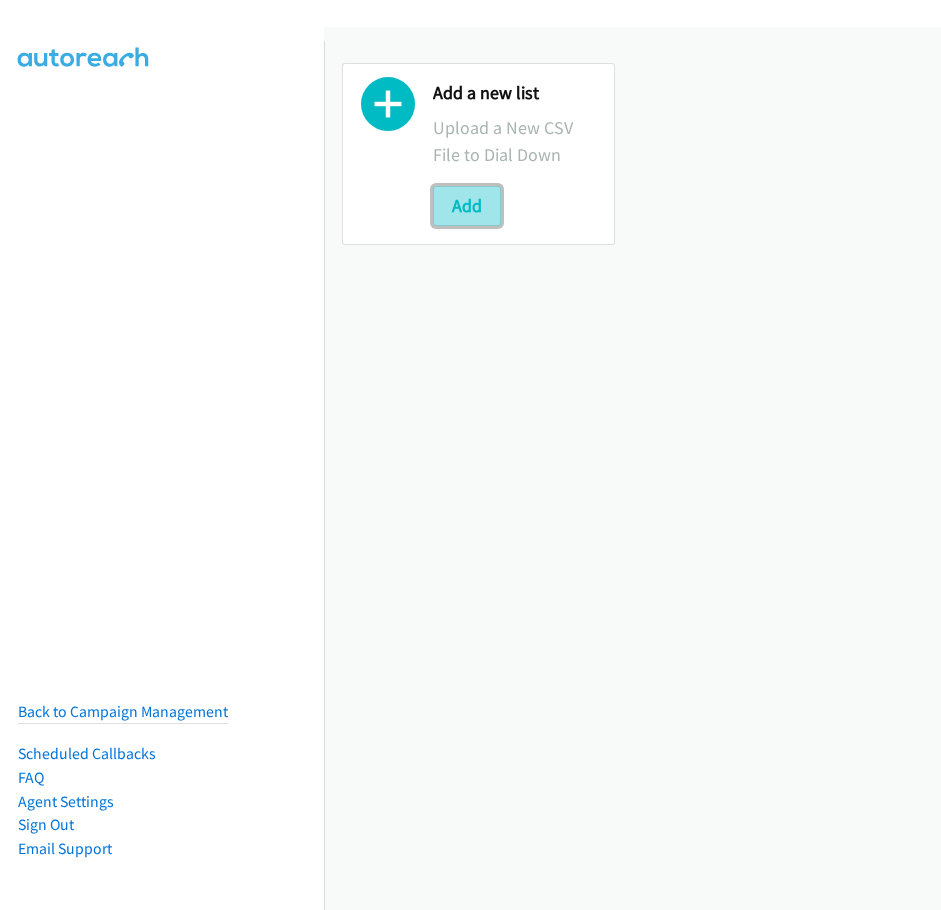 click on "Add" at bounding box center (467, 206) 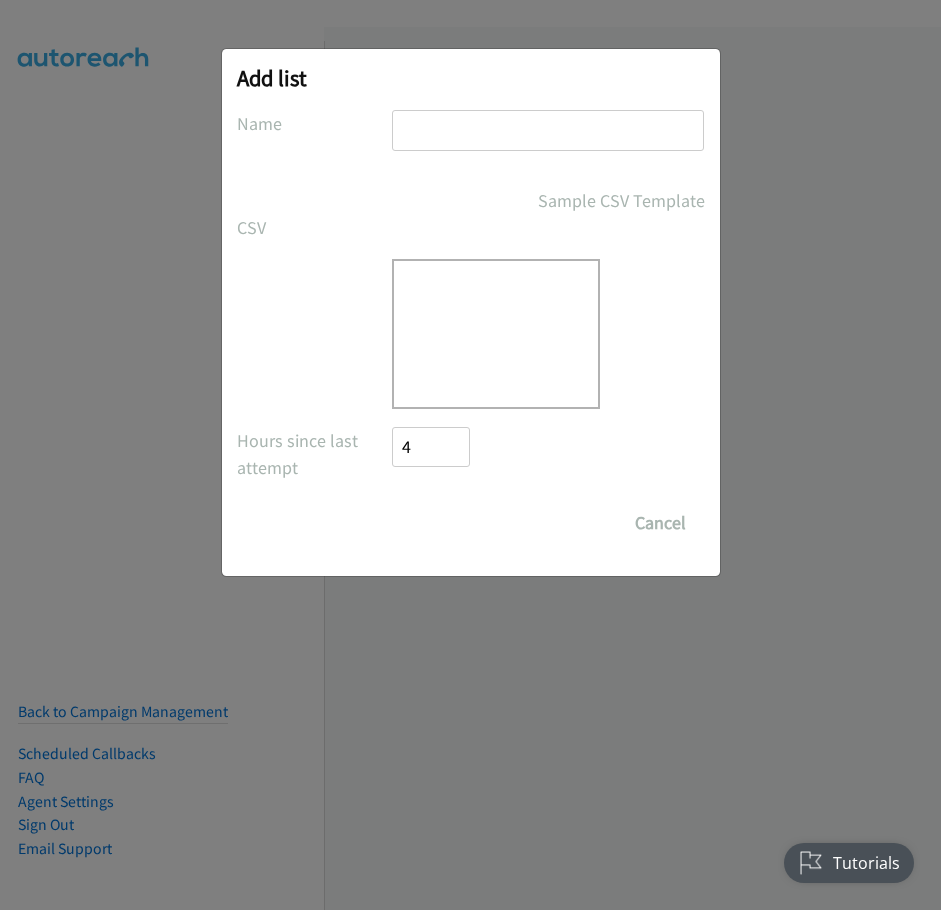 scroll, scrollTop: 0, scrollLeft: 0, axis: both 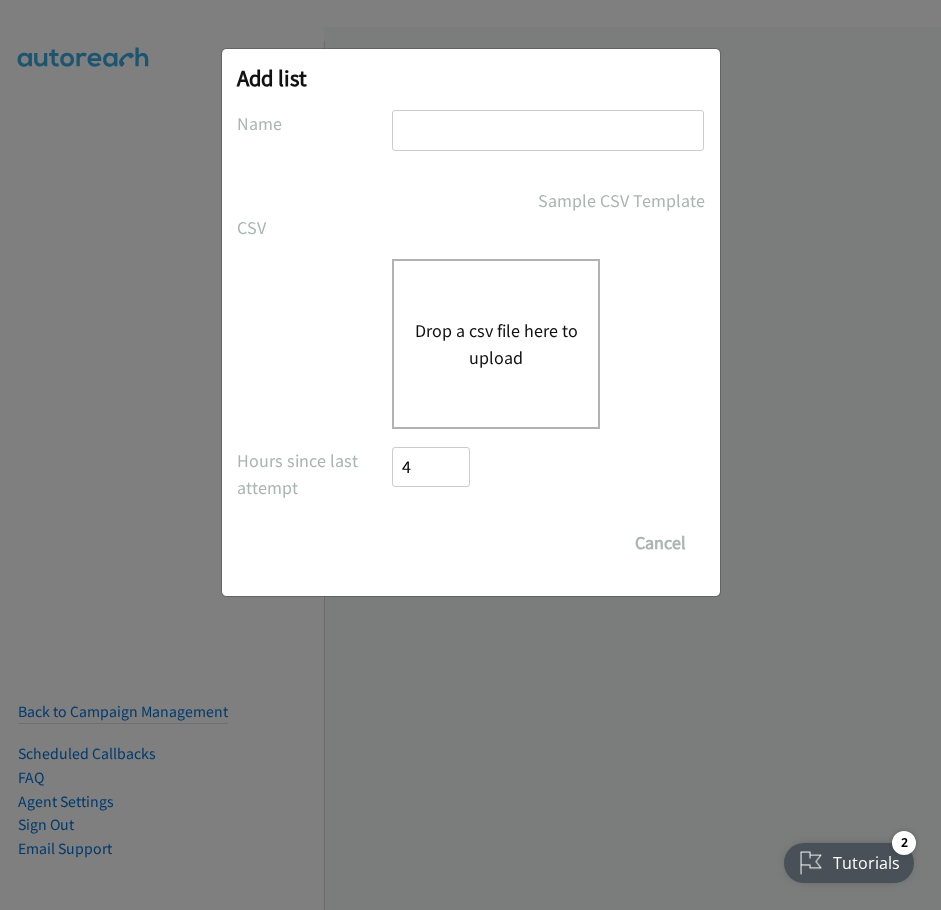 click on "Drop a csv file here to upload" at bounding box center [496, 344] 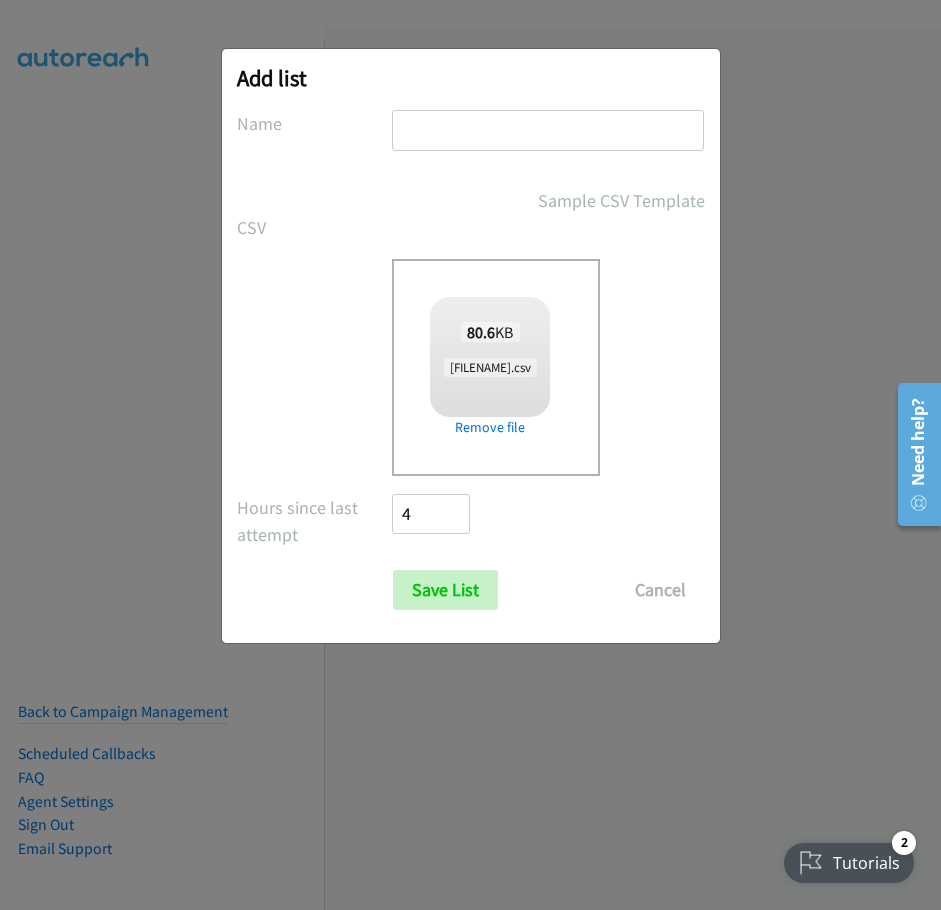 click at bounding box center (548, 130) 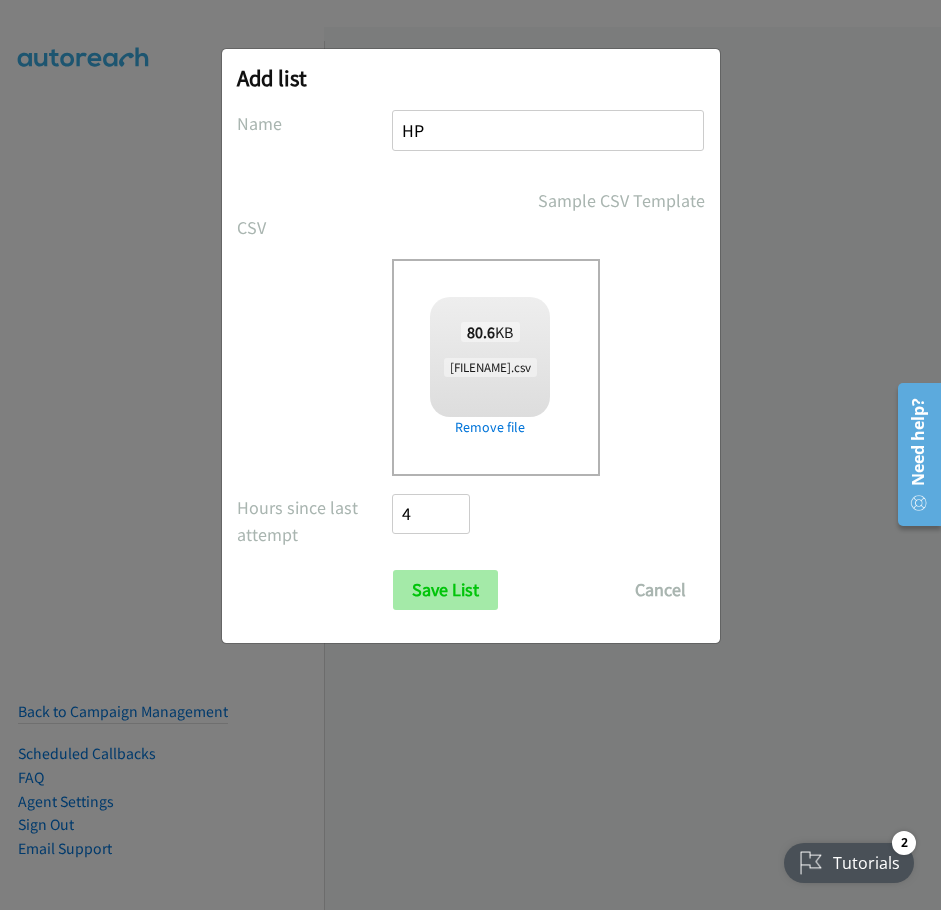 type on "HP" 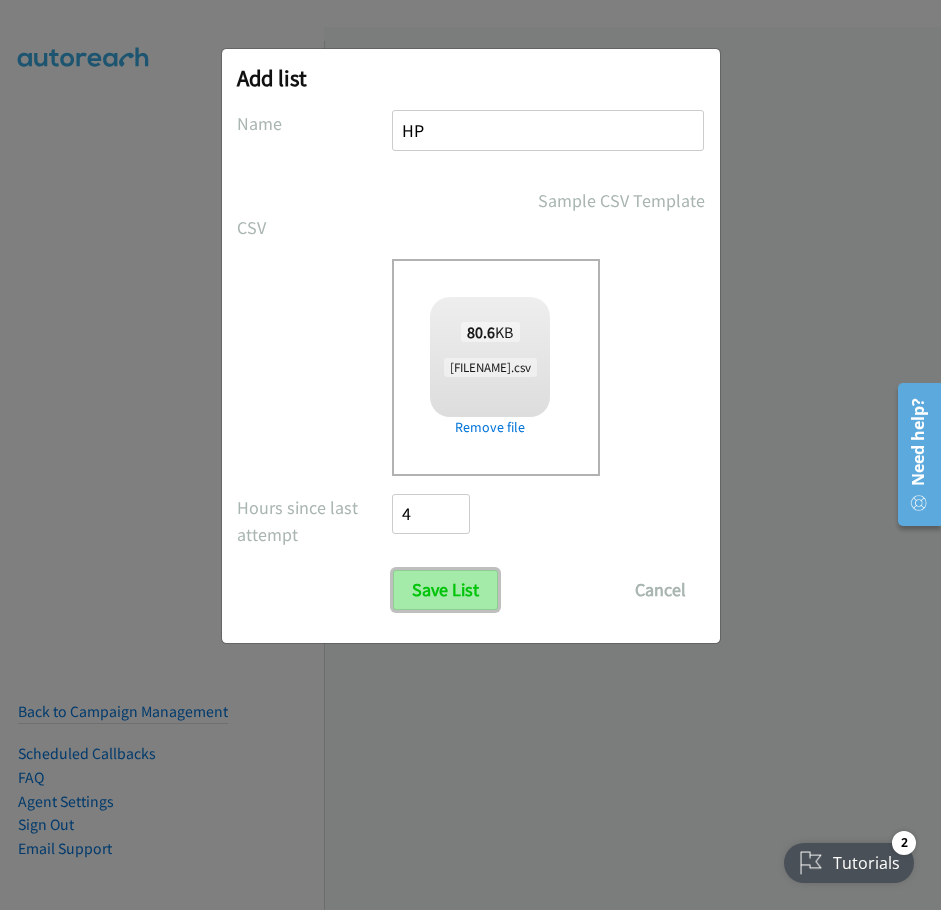 click on "Save List" at bounding box center (445, 590) 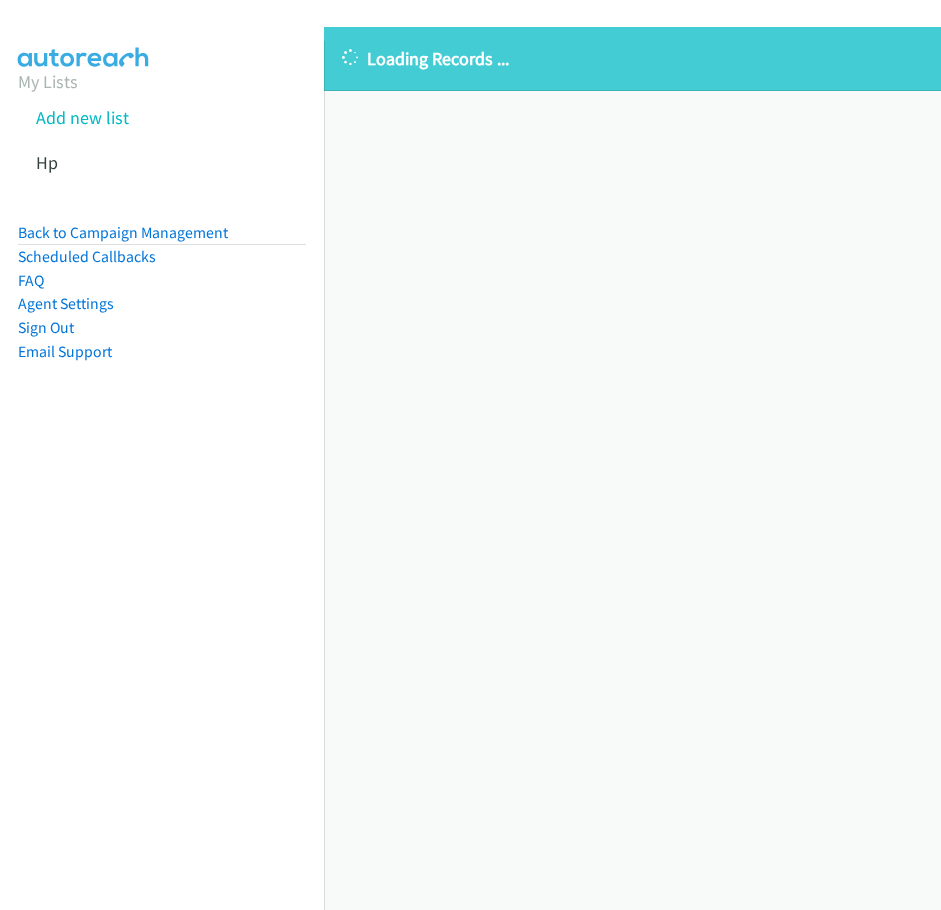 scroll, scrollTop: 0, scrollLeft: 0, axis: both 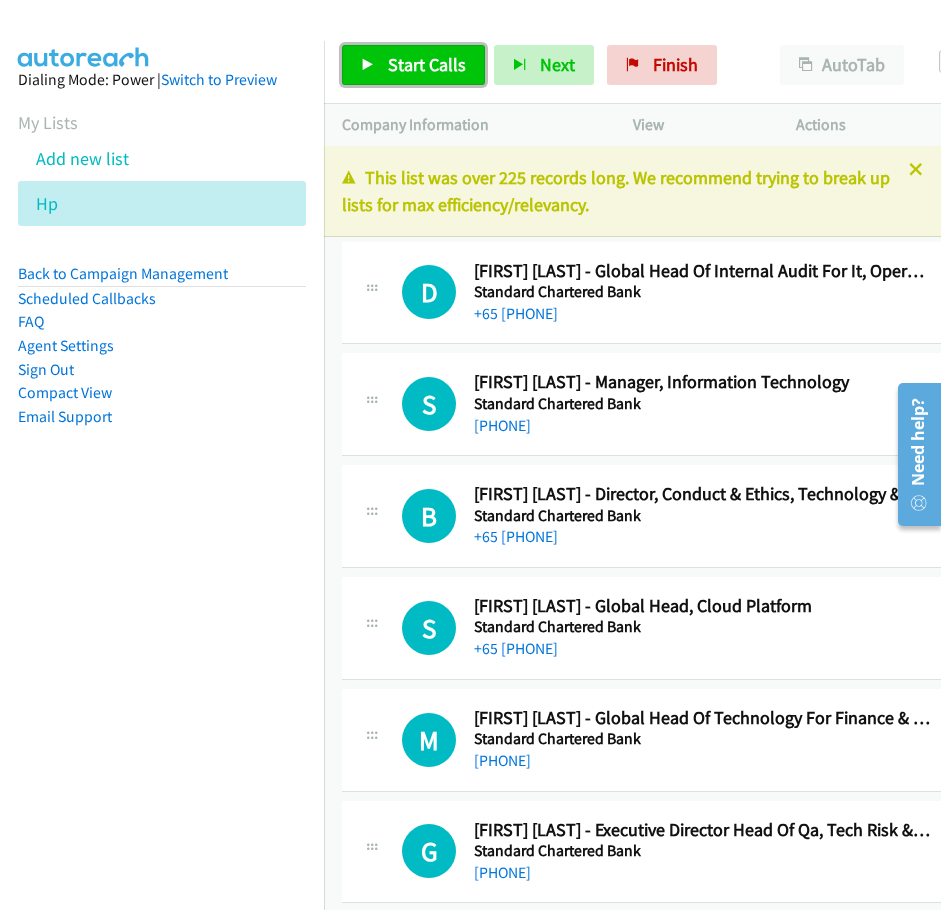 click on "Start Calls" at bounding box center (427, 64) 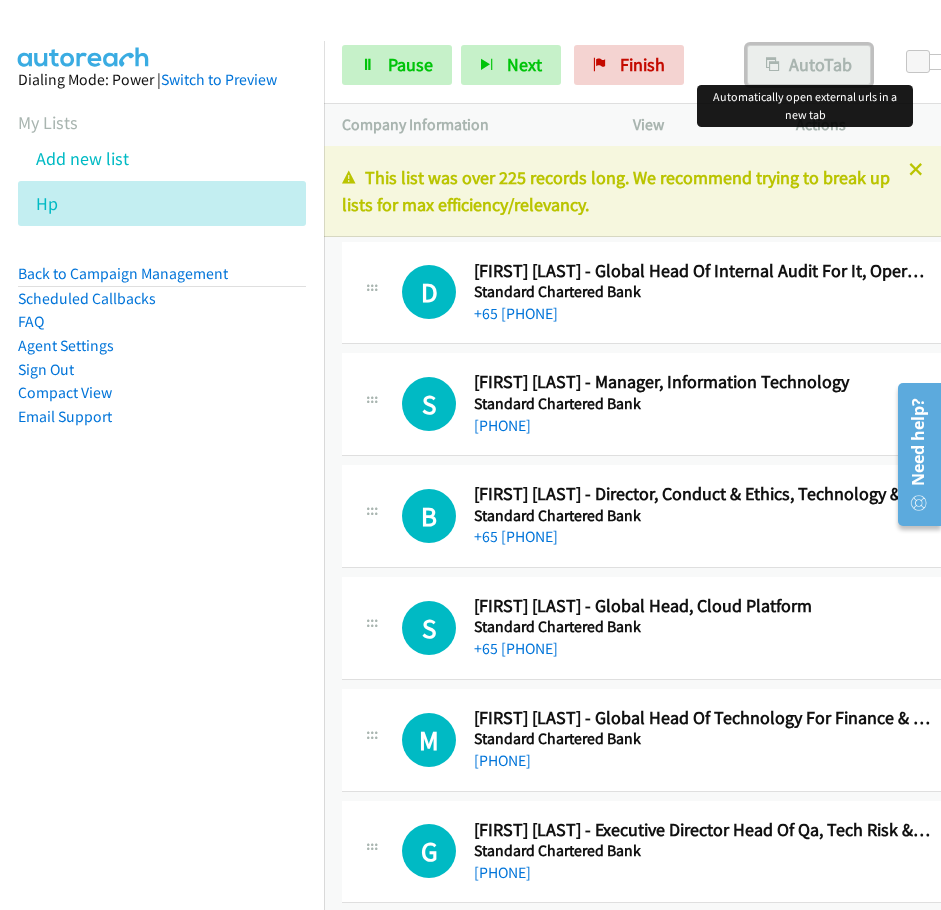 click on "AutoTab" at bounding box center [809, 65] 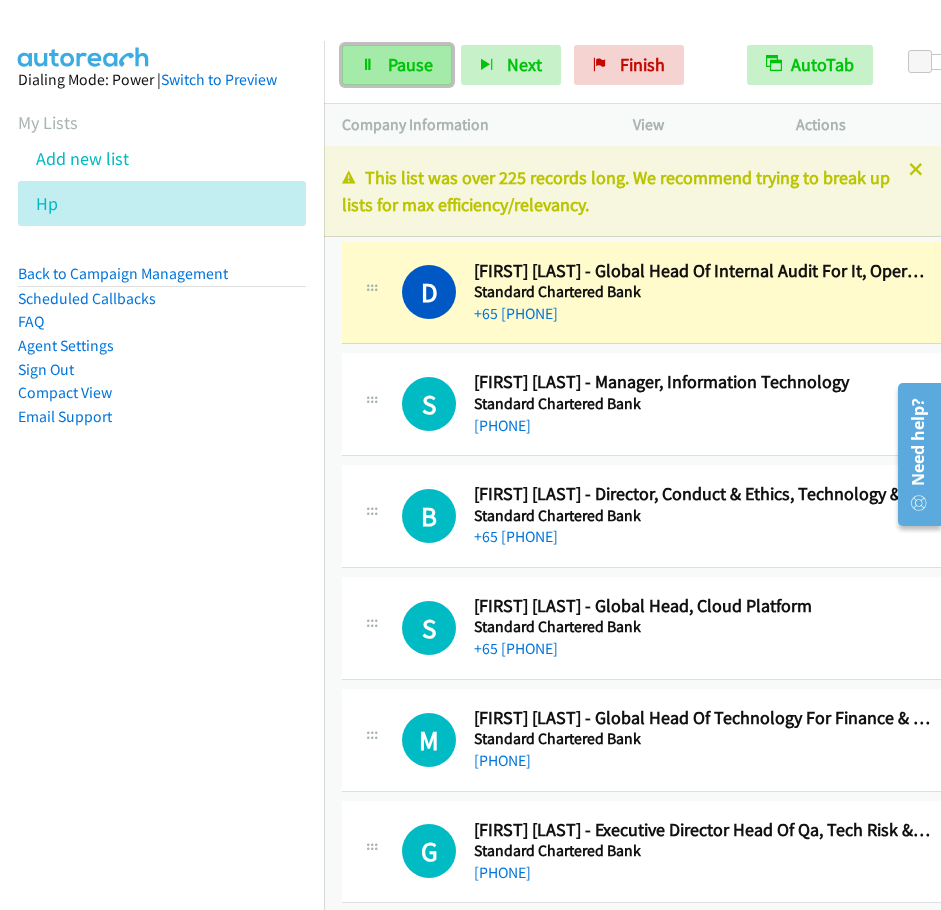 click on "Pause" at bounding box center [410, 64] 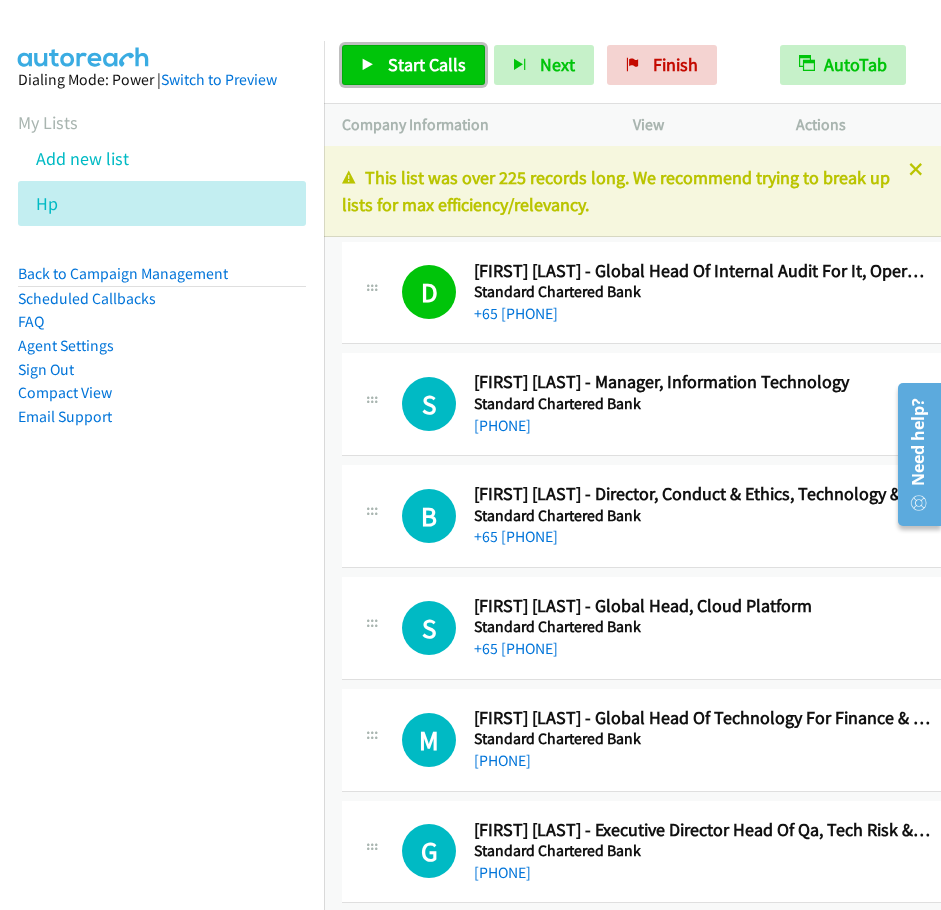 click on "Start Calls" at bounding box center [427, 64] 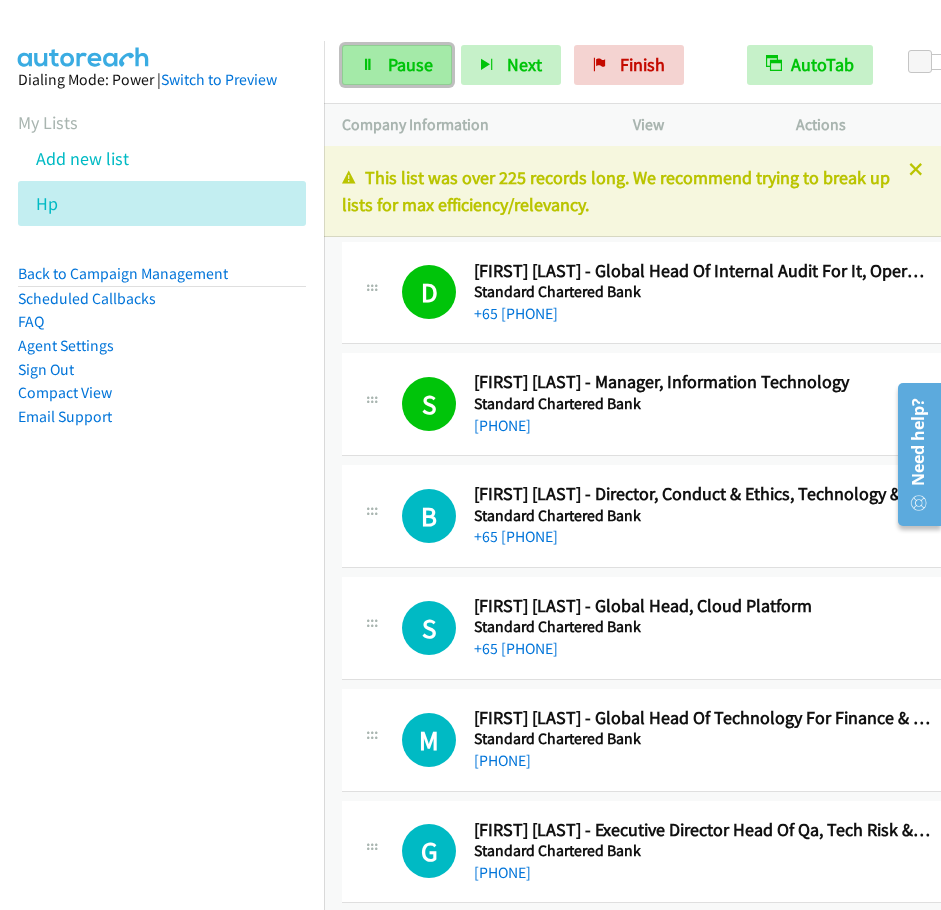 click on "Pause" at bounding box center (410, 64) 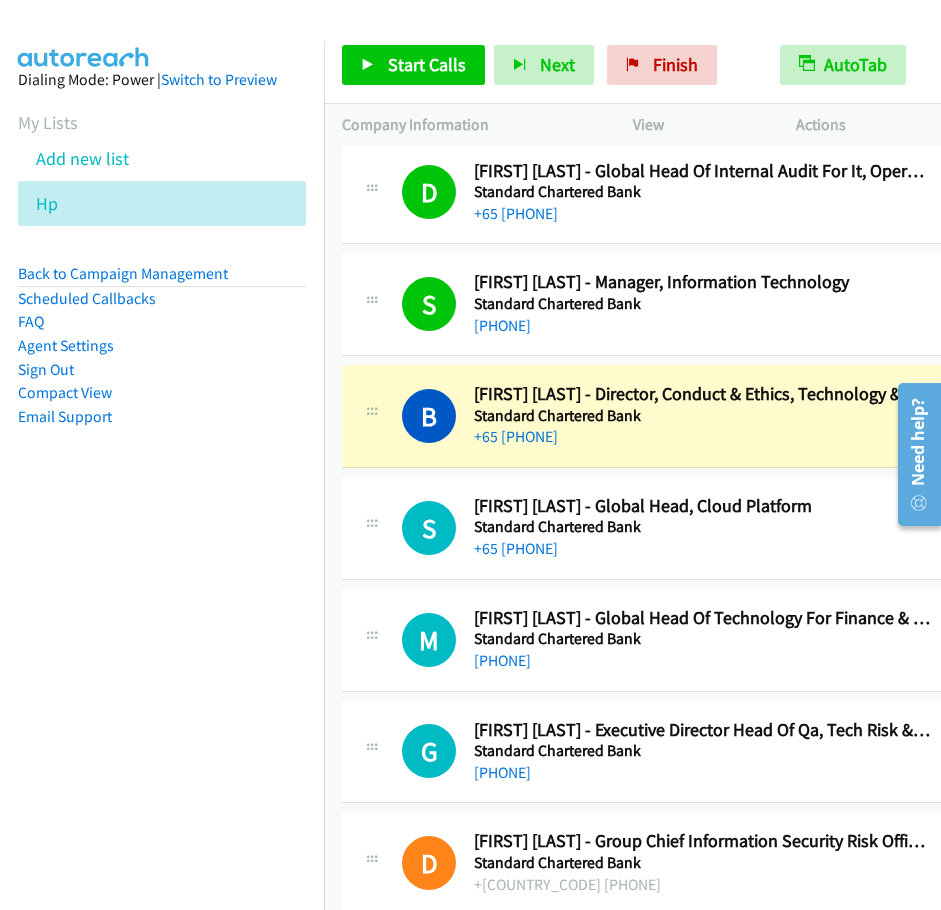 scroll, scrollTop: 200, scrollLeft: 0, axis: vertical 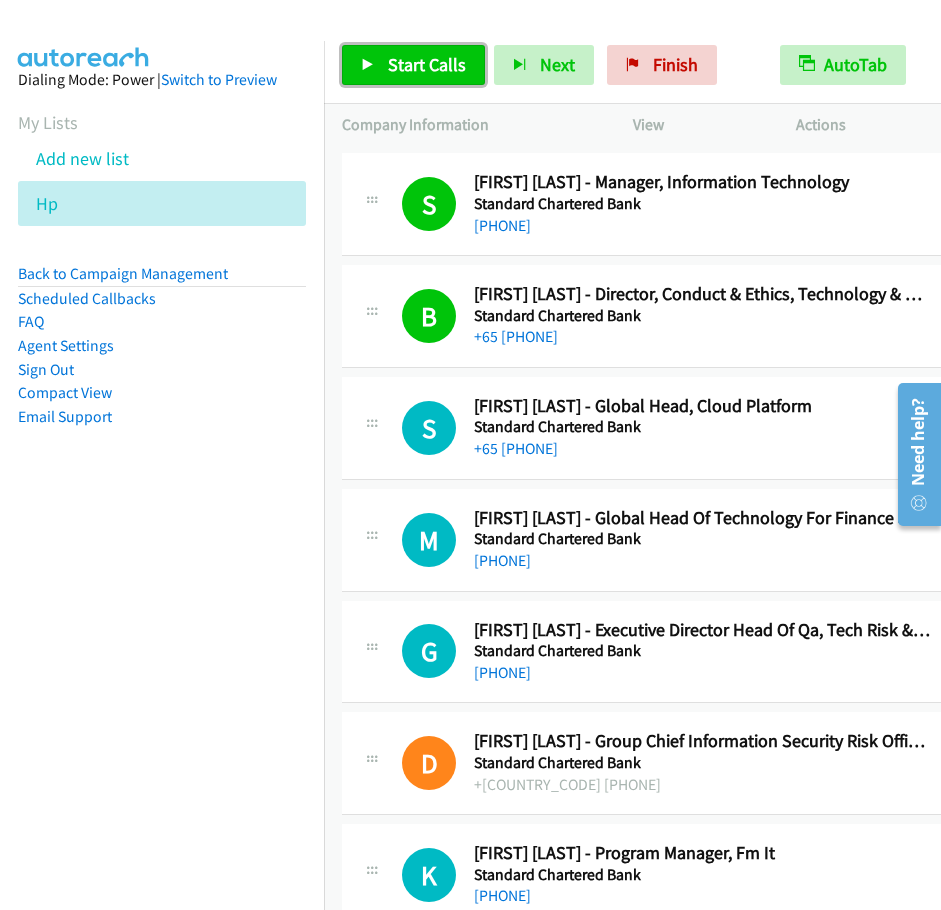 click on "Start Calls" at bounding box center [427, 64] 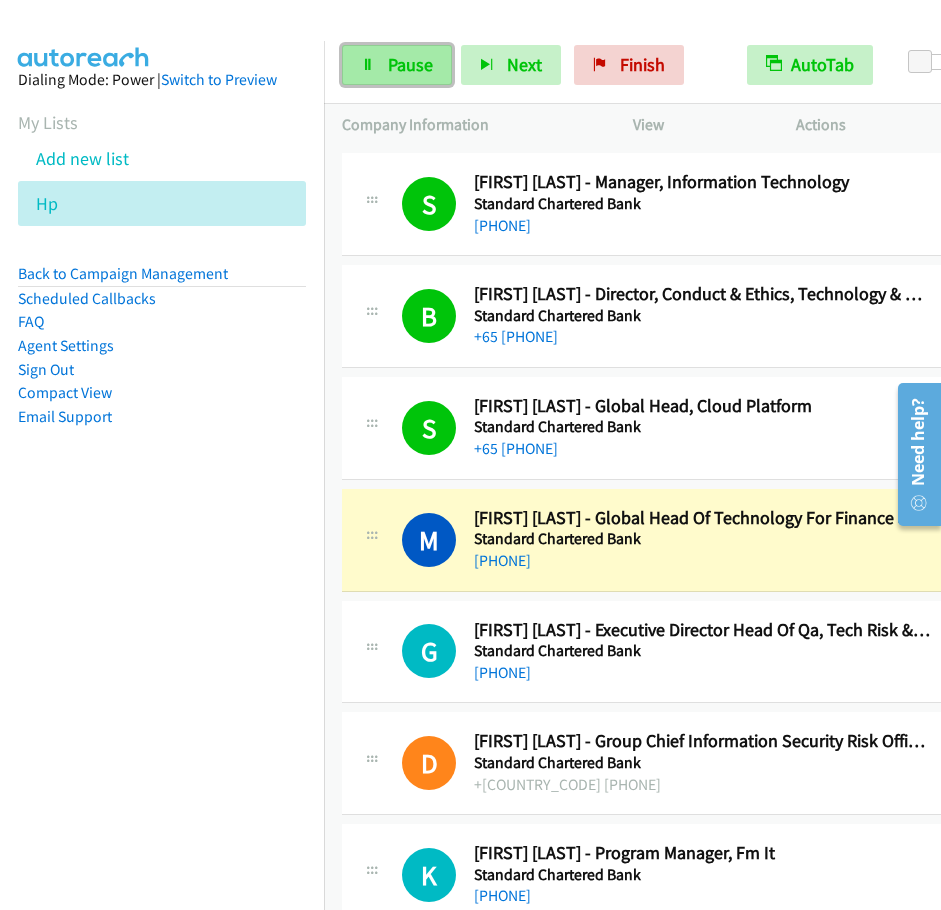click on "Pause" at bounding box center [410, 64] 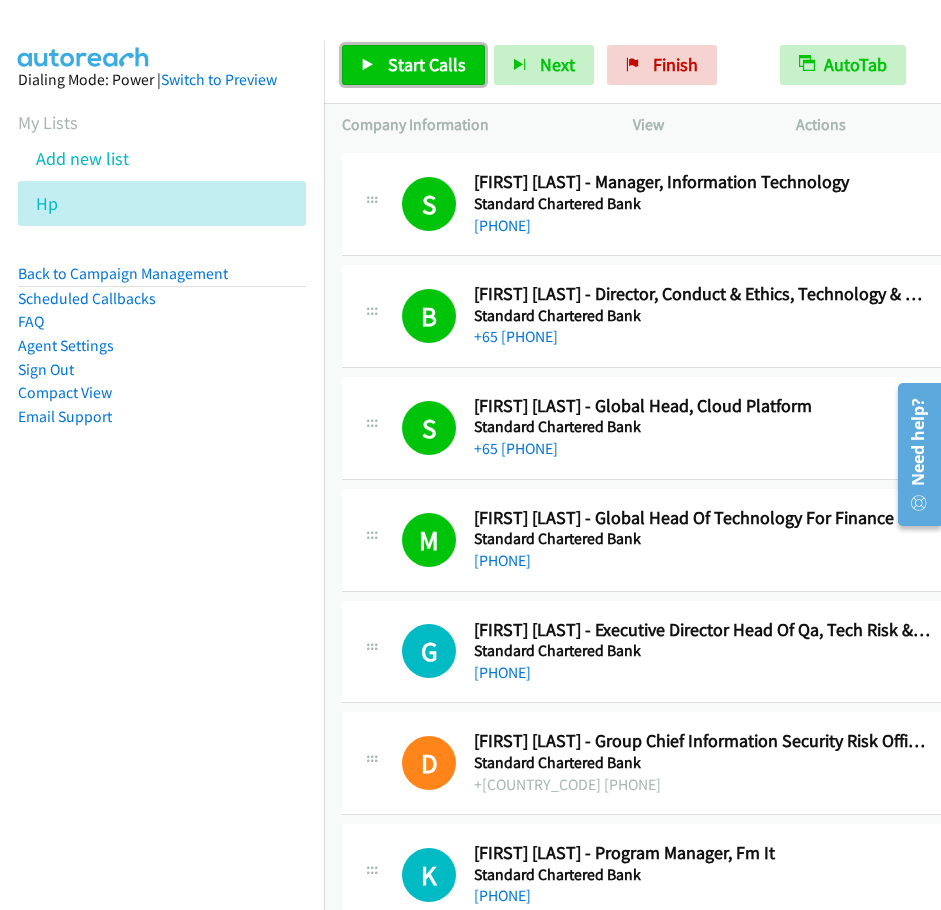 click on "Start Calls" at bounding box center [427, 64] 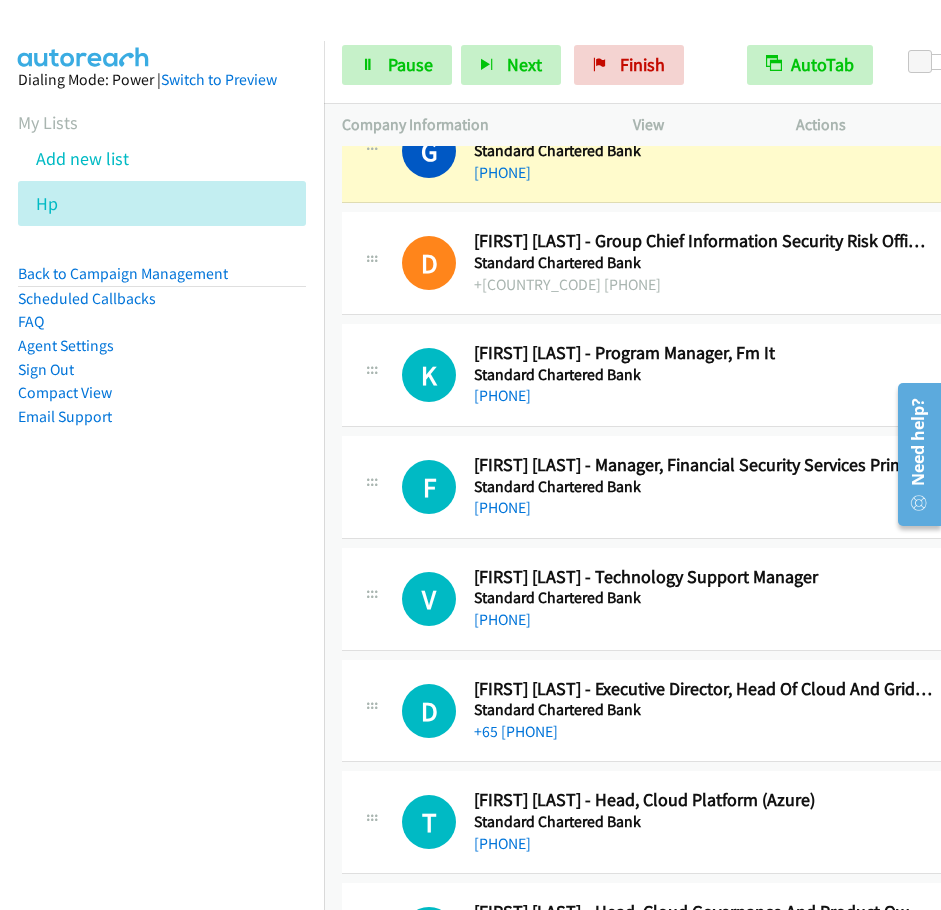 scroll, scrollTop: 600, scrollLeft: 0, axis: vertical 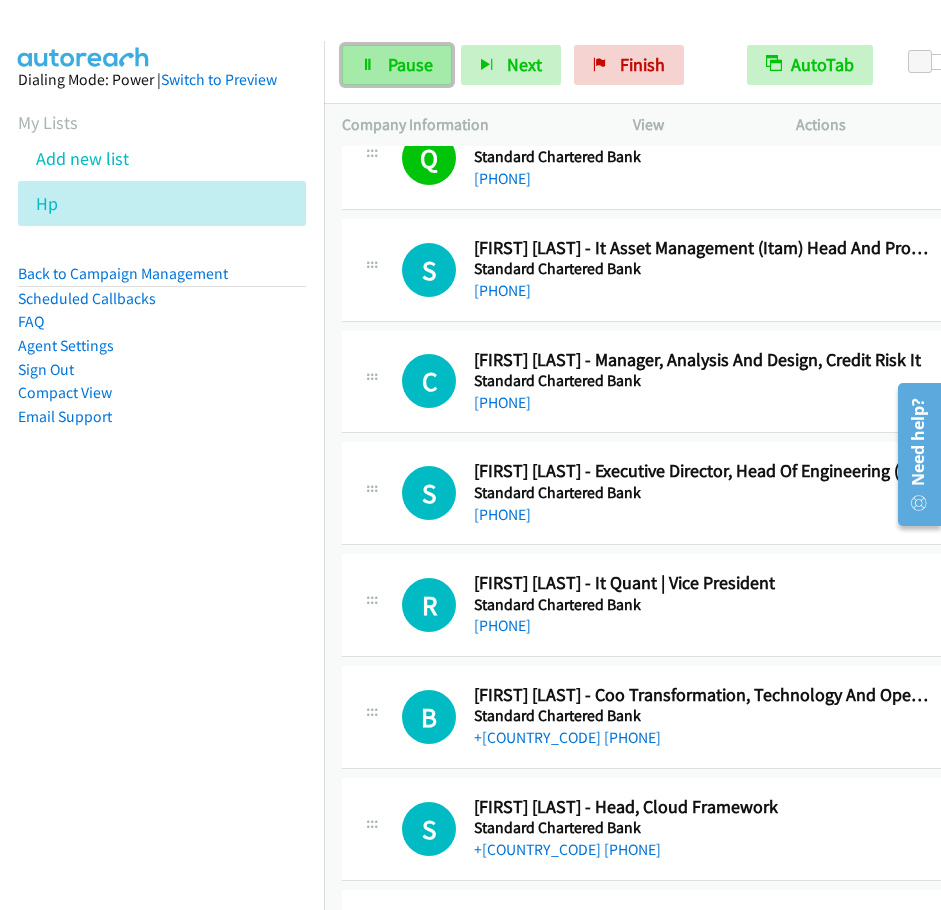 click on "Pause" at bounding box center [410, 64] 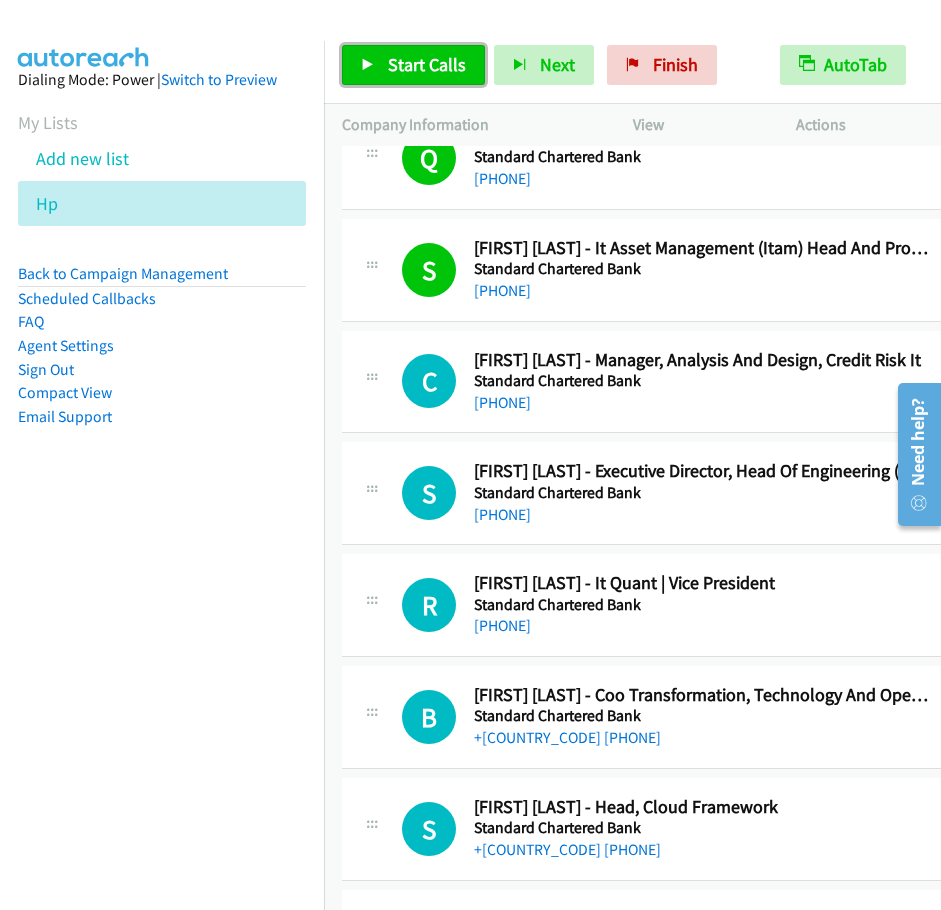 click on "Start Calls" at bounding box center [427, 64] 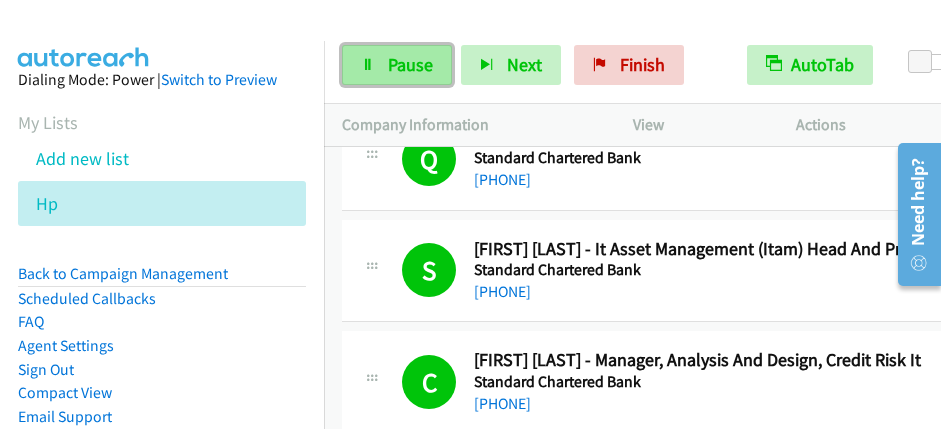 click at bounding box center (368, 66) 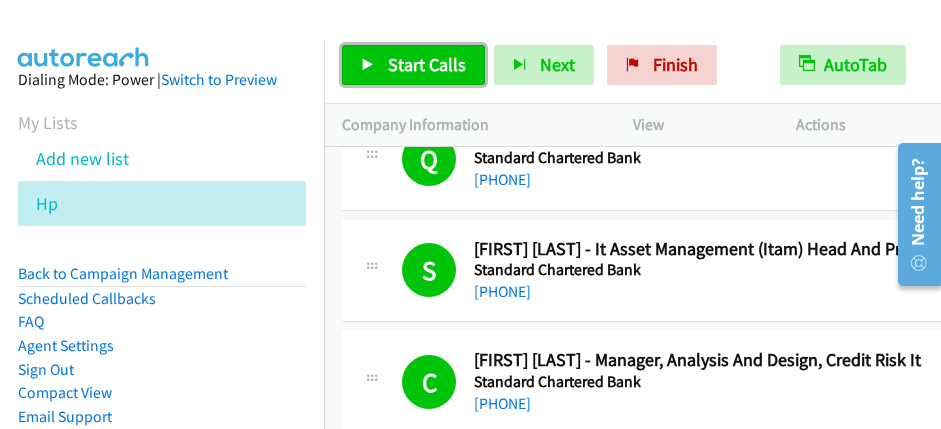 click on "Start Calls" at bounding box center (413, 65) 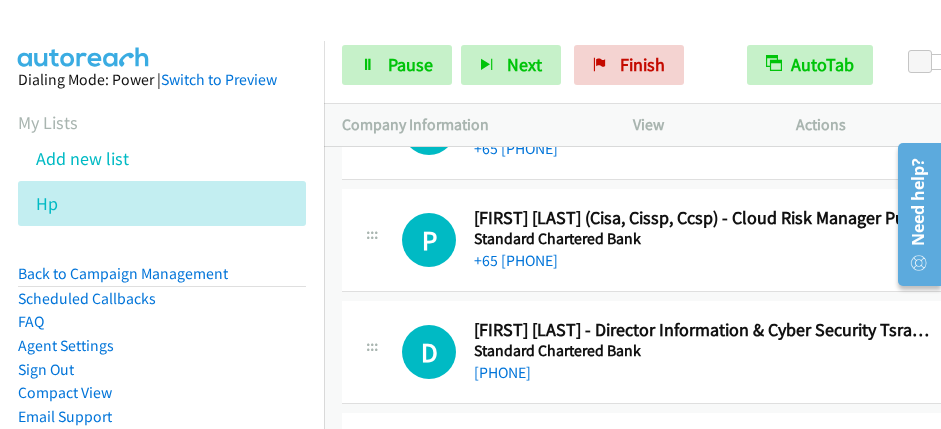 scroll, scrollTop: 3200, scrollLeft: 0, axis: vertical 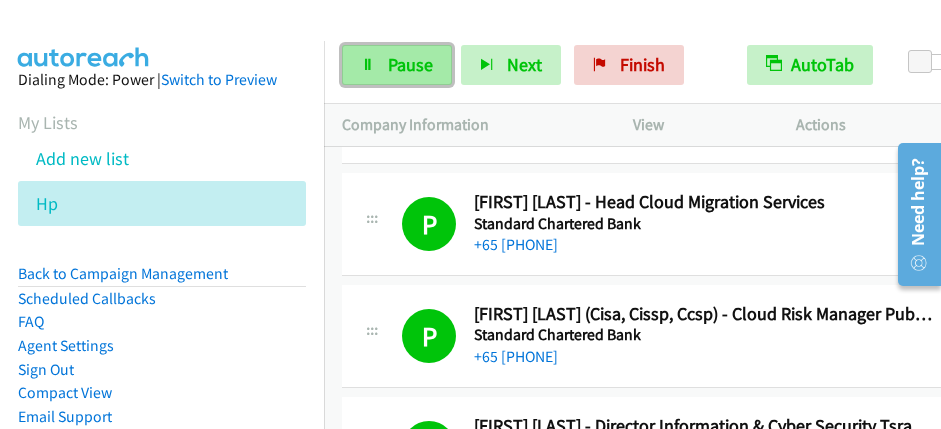 click on "Pause" at bounding box center (410, 64) 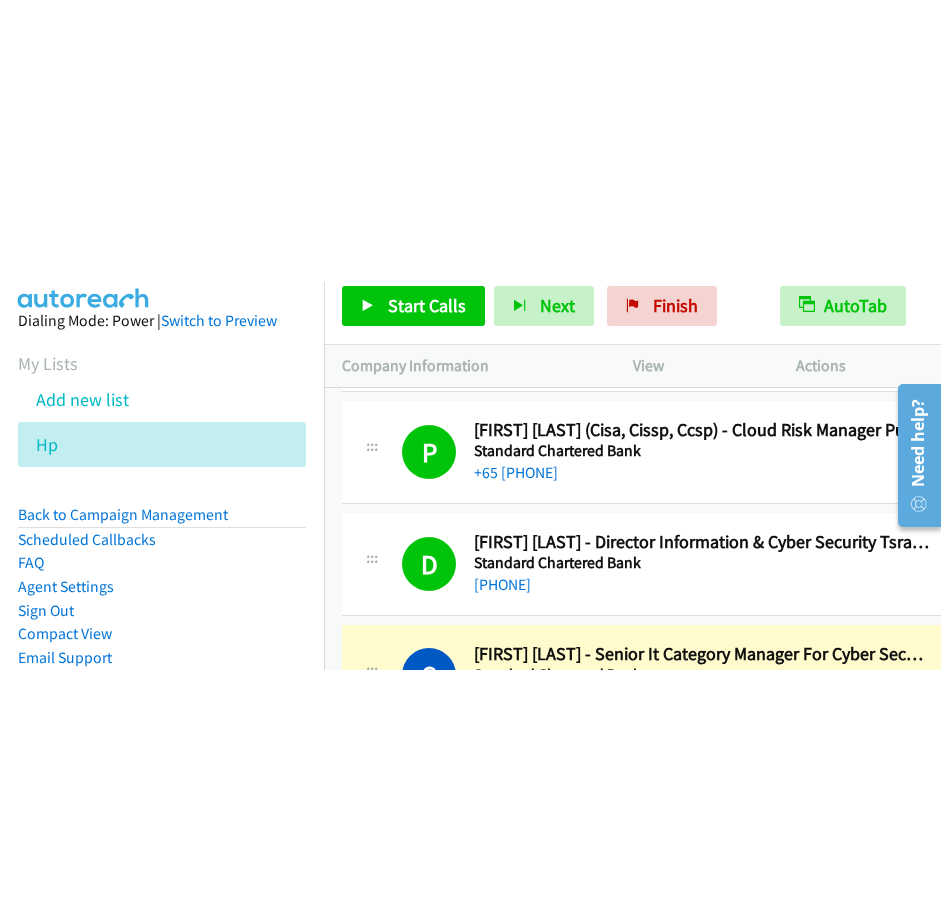 scroll, scrollTop: 3500, scrollLeft: 0, axis: vertical 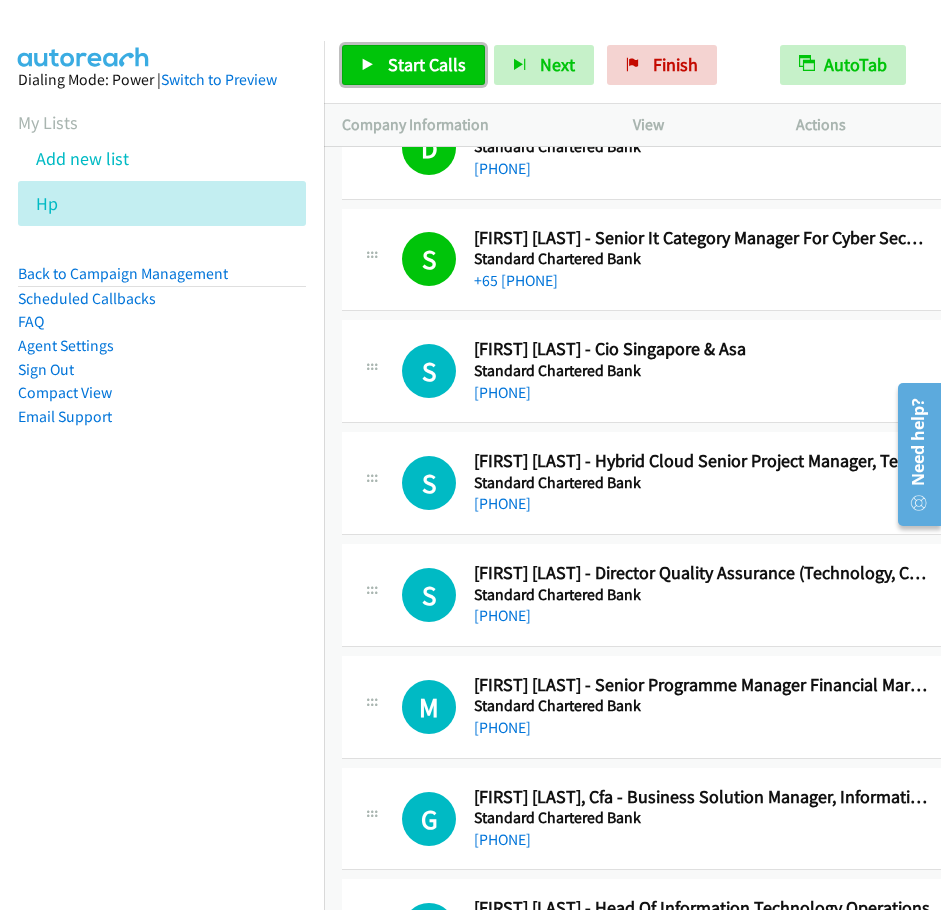 click on "Start Calls" at bounding box center (427, 64) 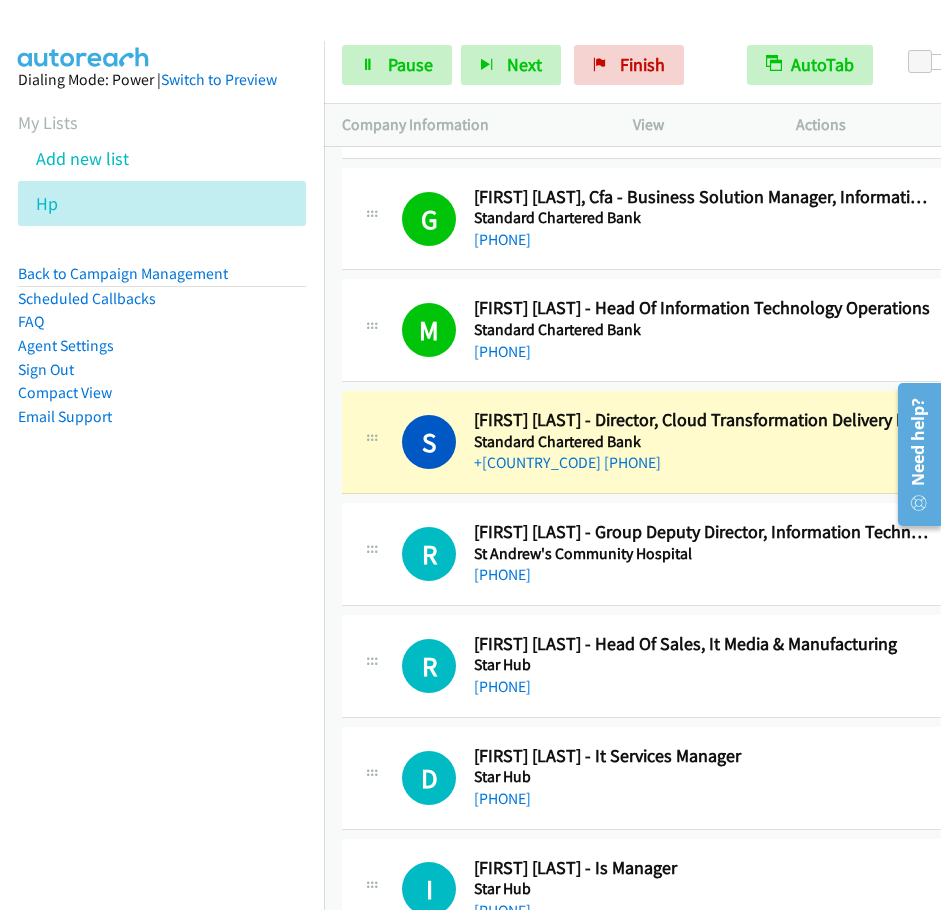 scroll, scrollTop: 4200, scrollLeft: 0, axis: vertical 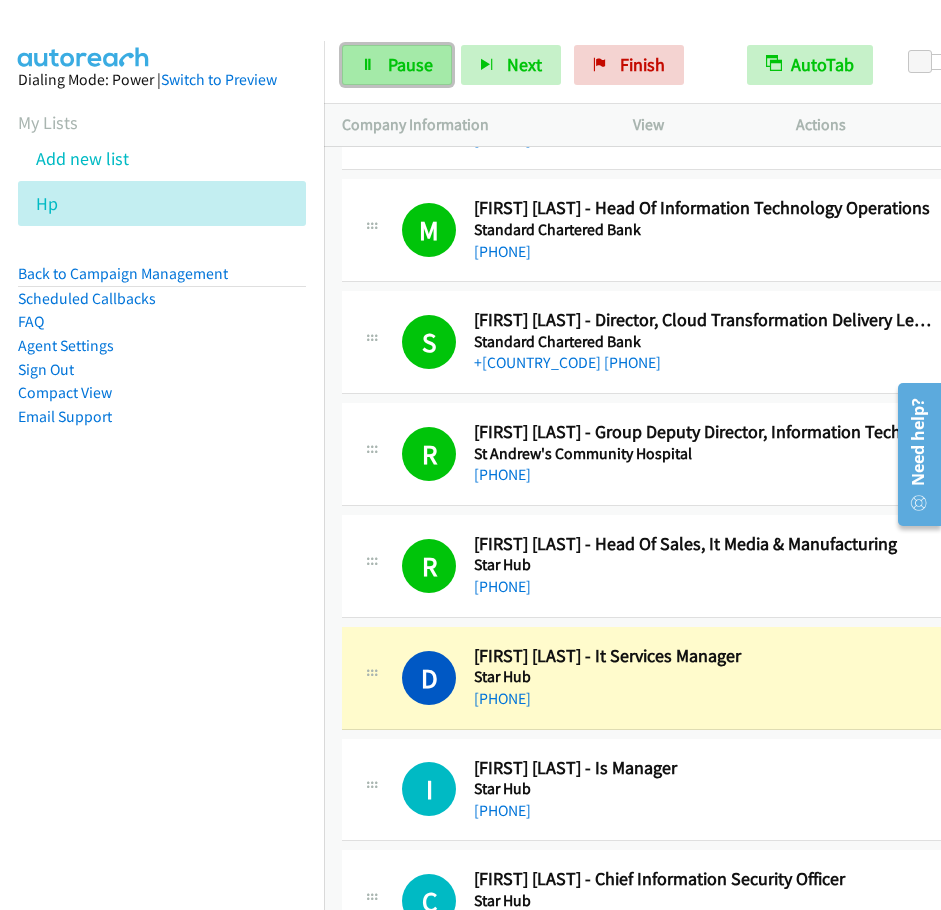 click on "Pause" at bounding box center (410, 64) 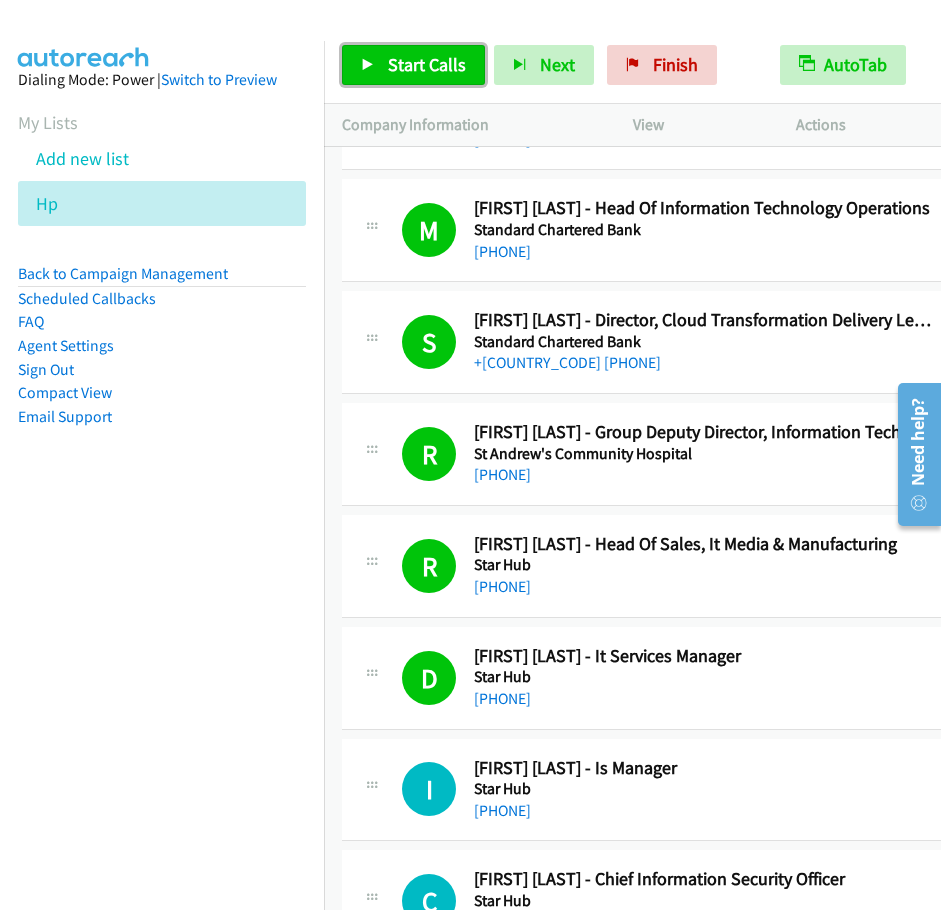 click on "Start Calls" at bounding box center (427, 64) 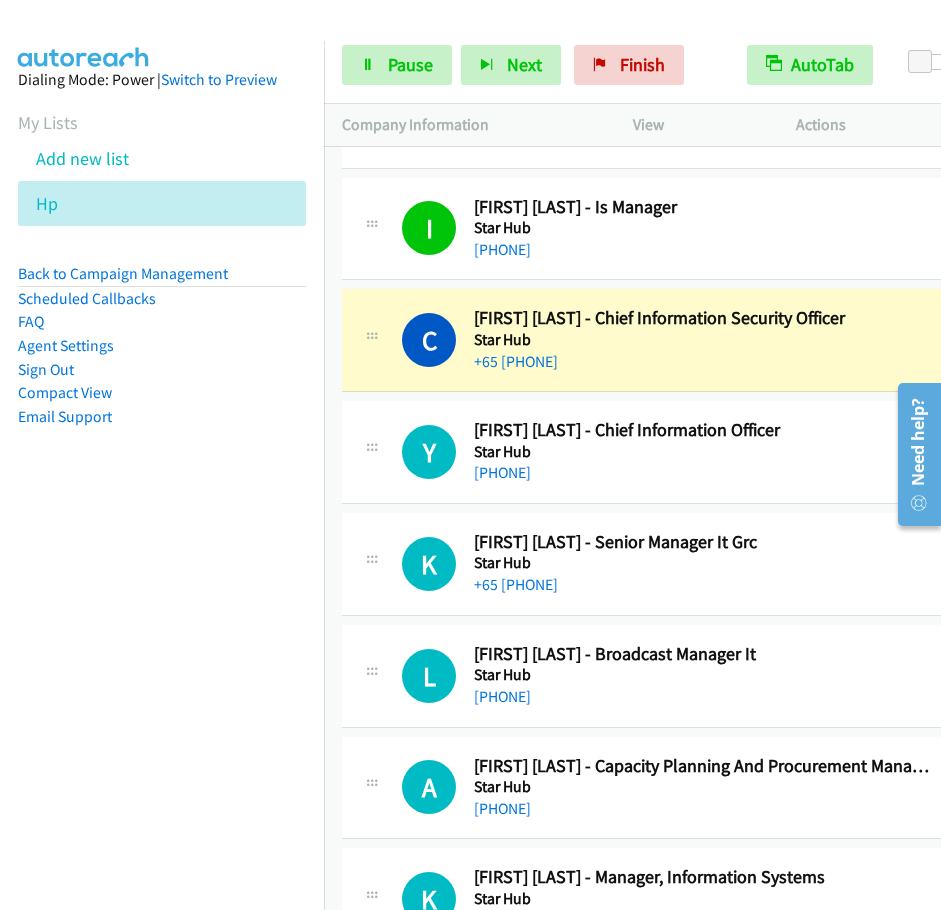 scroll, scrollTop: 4800, scrollLeft: 0, axis: vertical 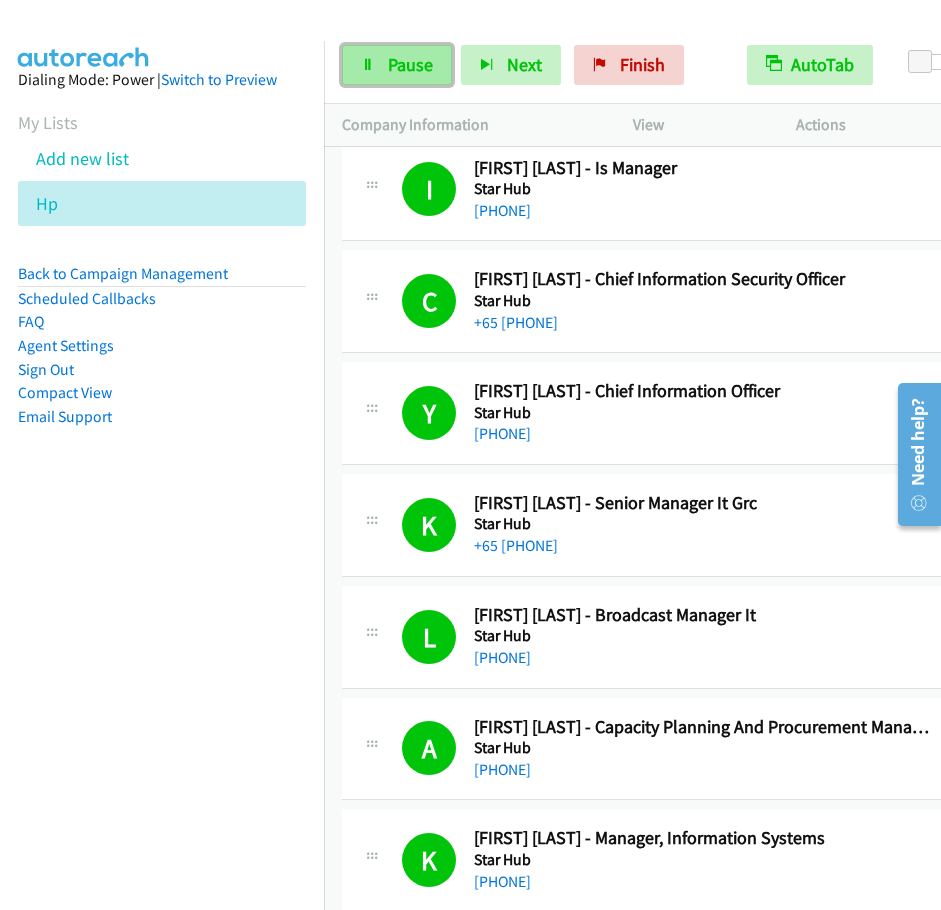 click on "Pause" at bounding box center (410, 64) 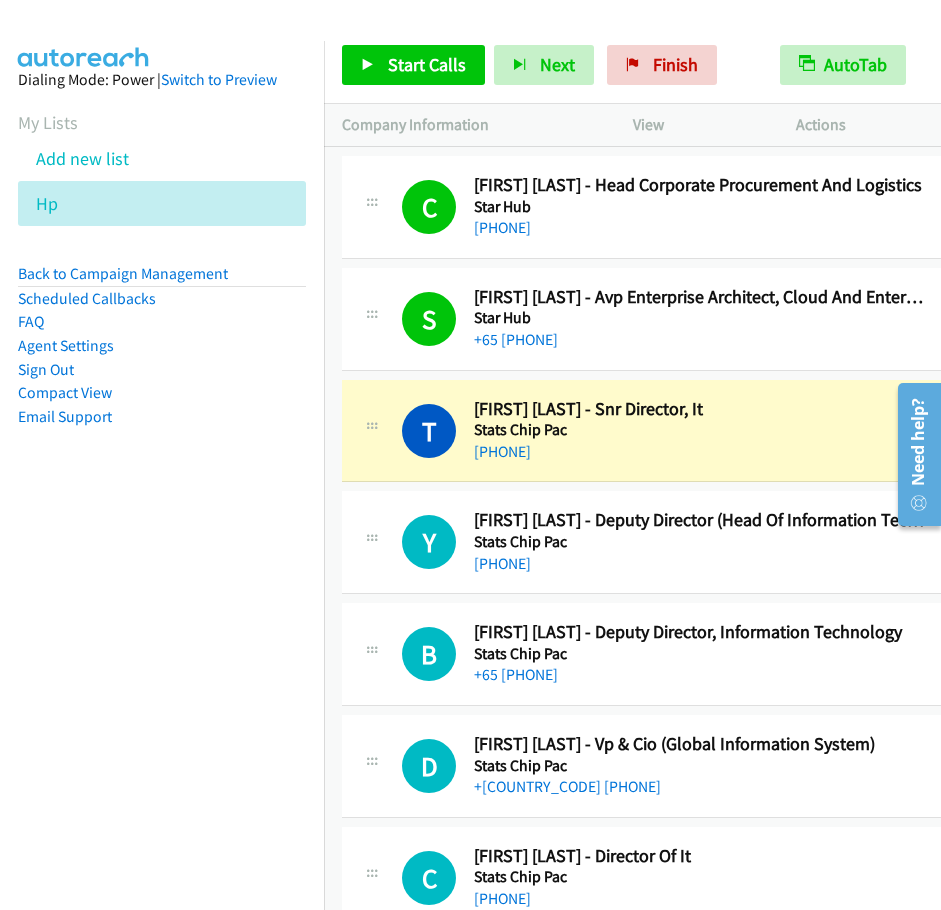 scroll, scrollTop: 5700, scrollLeft: 0, axis: vertical 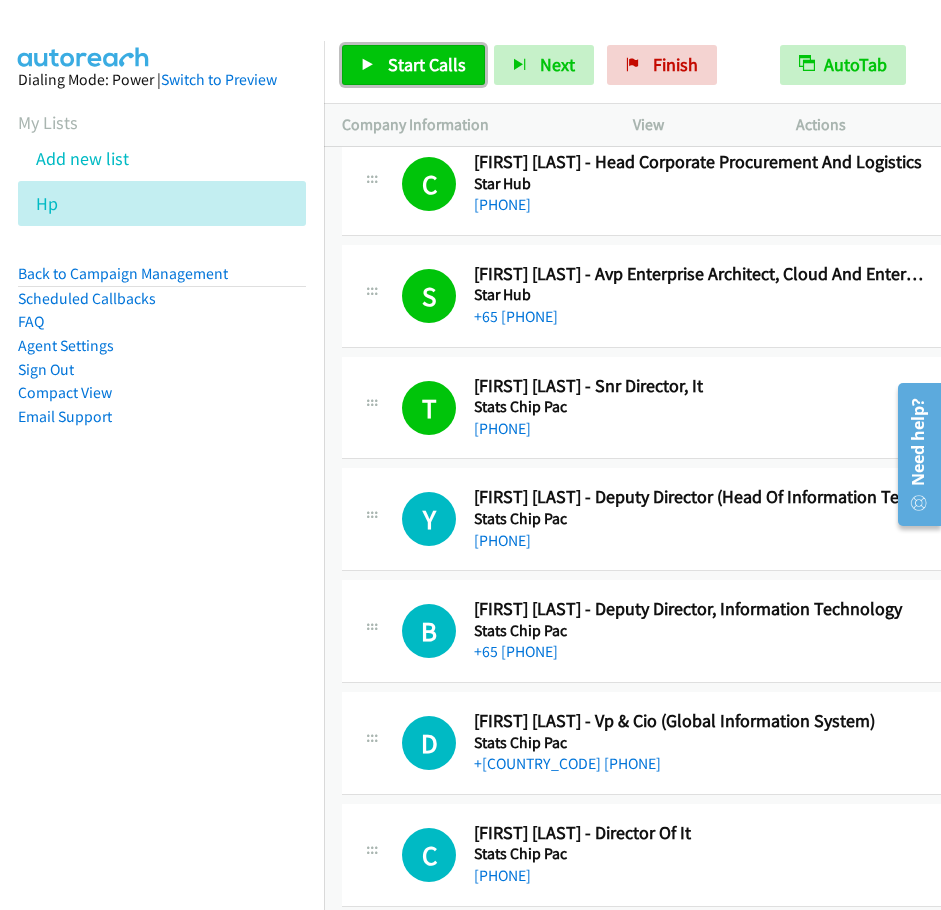 click on "Start Calls" at bounding box center (427, 64) 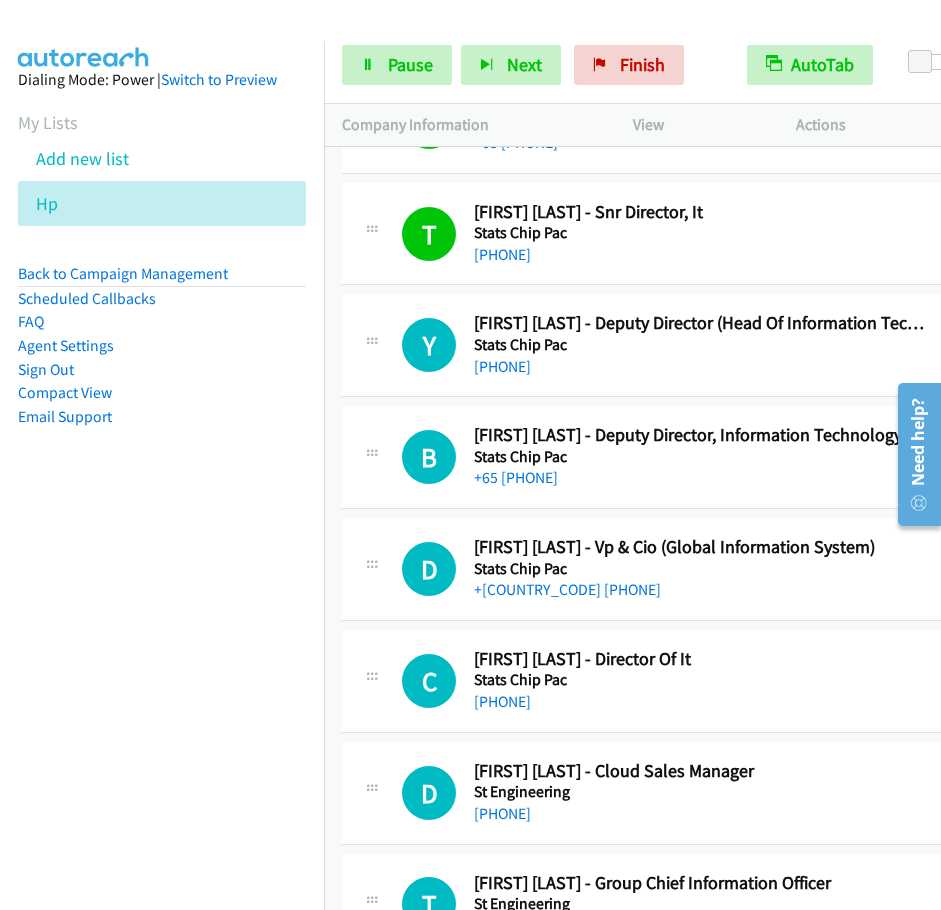 scroll, scrollTop: 5900, scrollLeft: 0, axis: vertical 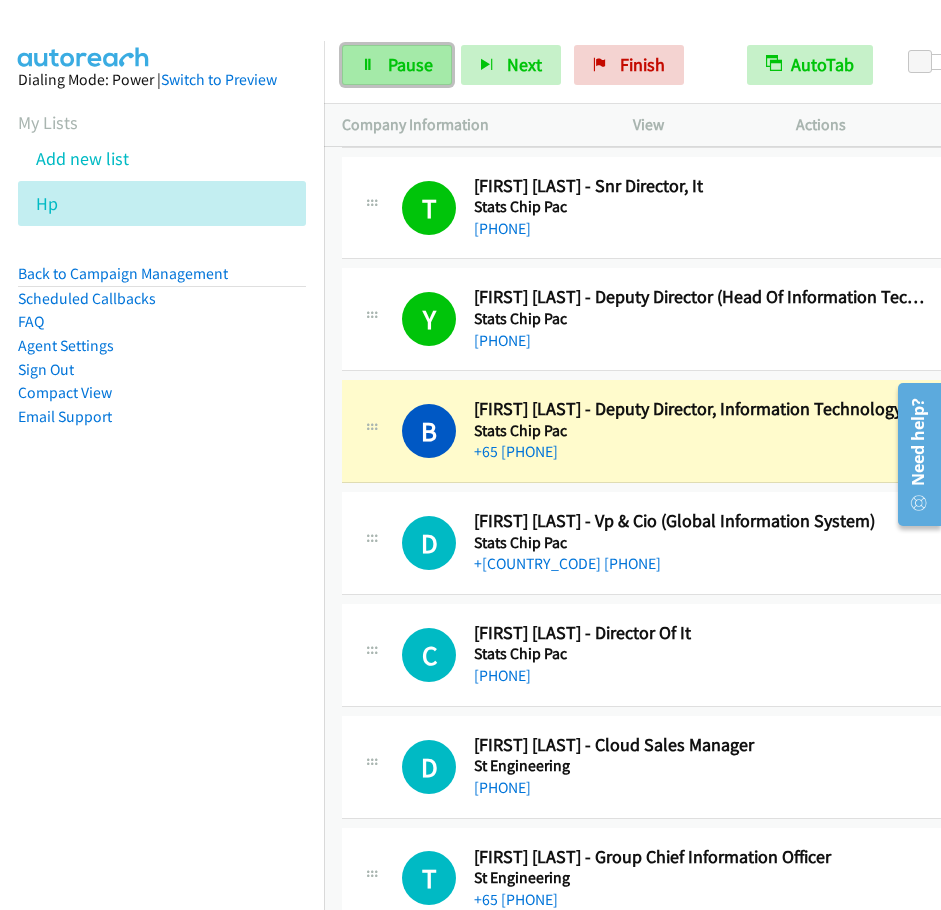 click on "Pause" at bounding box center (410, 64) 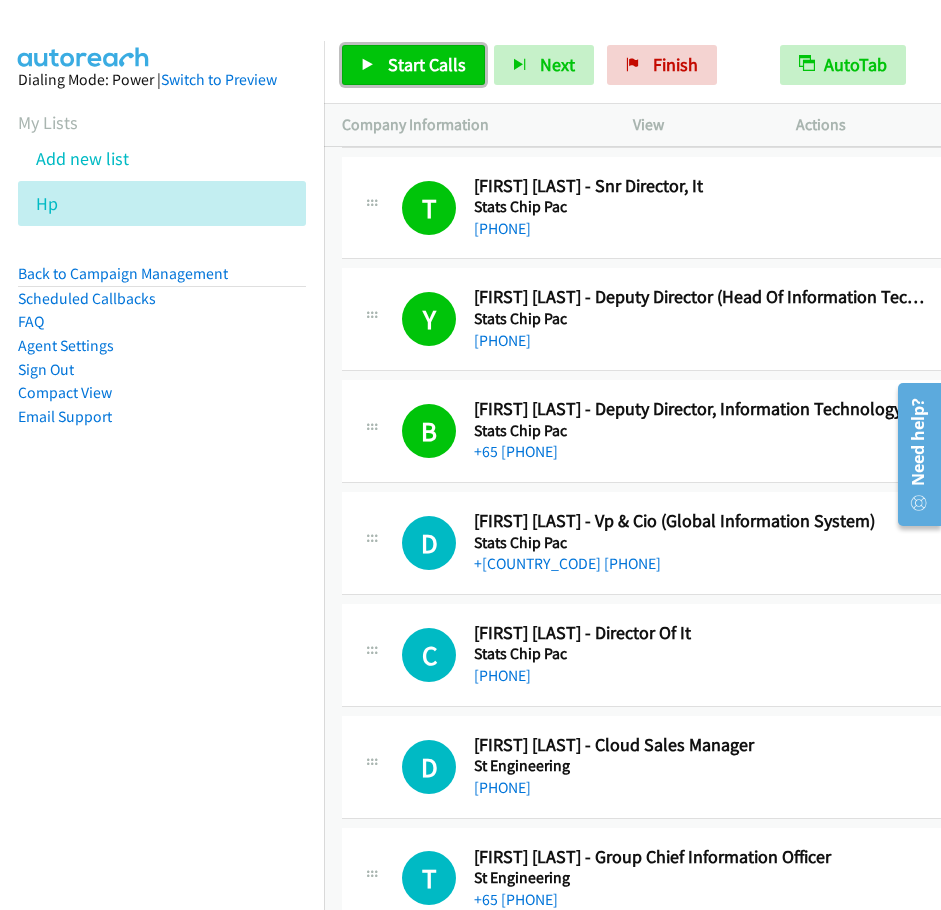 click on "Start Calls" at bounding box center (427, 64) 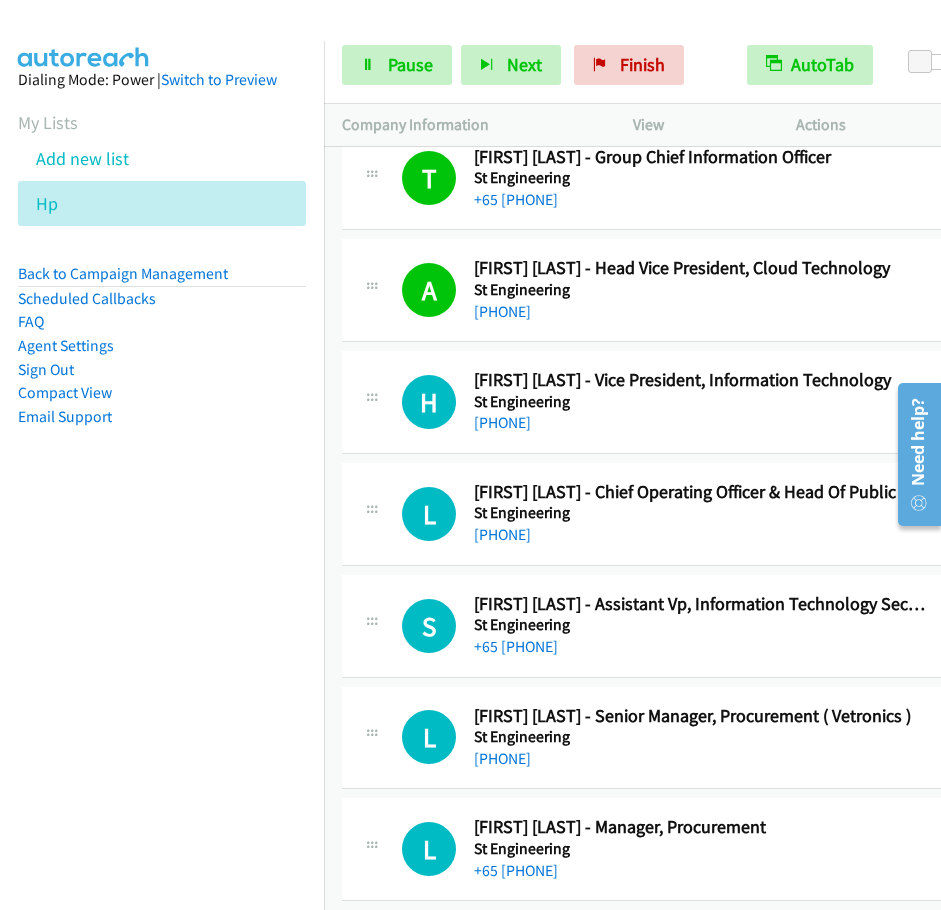 scroll, scrollTop: 6700, scrollLeft: 0, axis: vertical 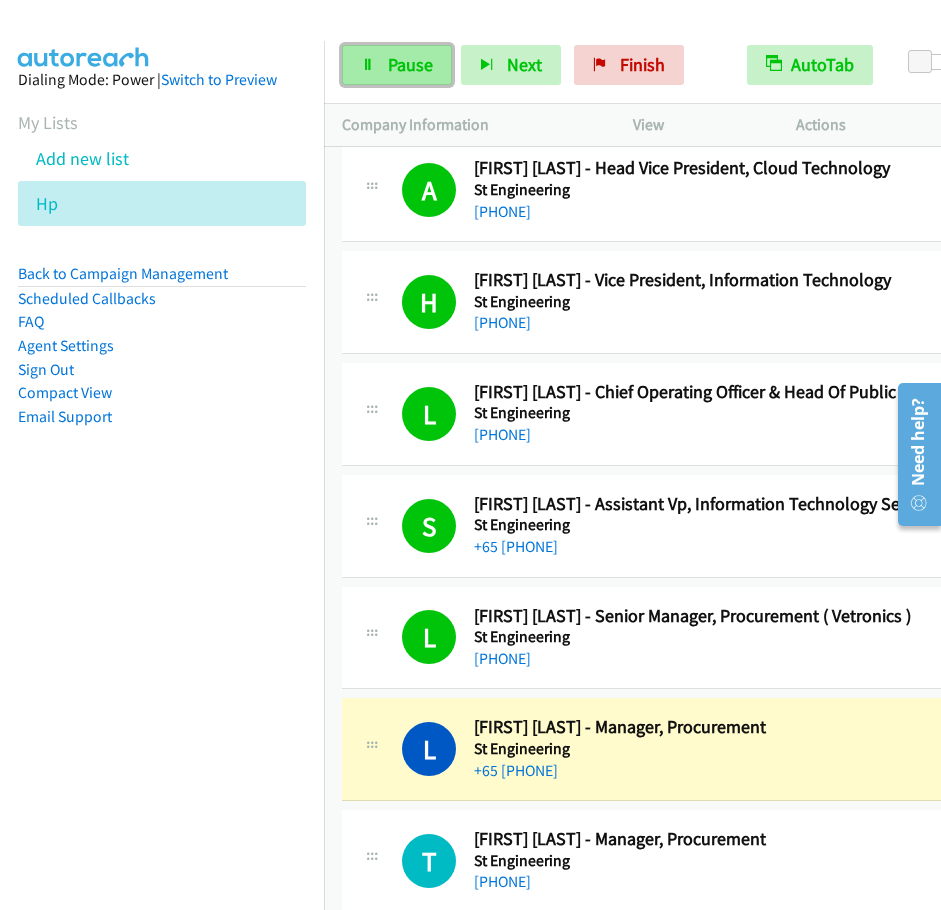 click on "Pause" at bounding box center (410, 64) 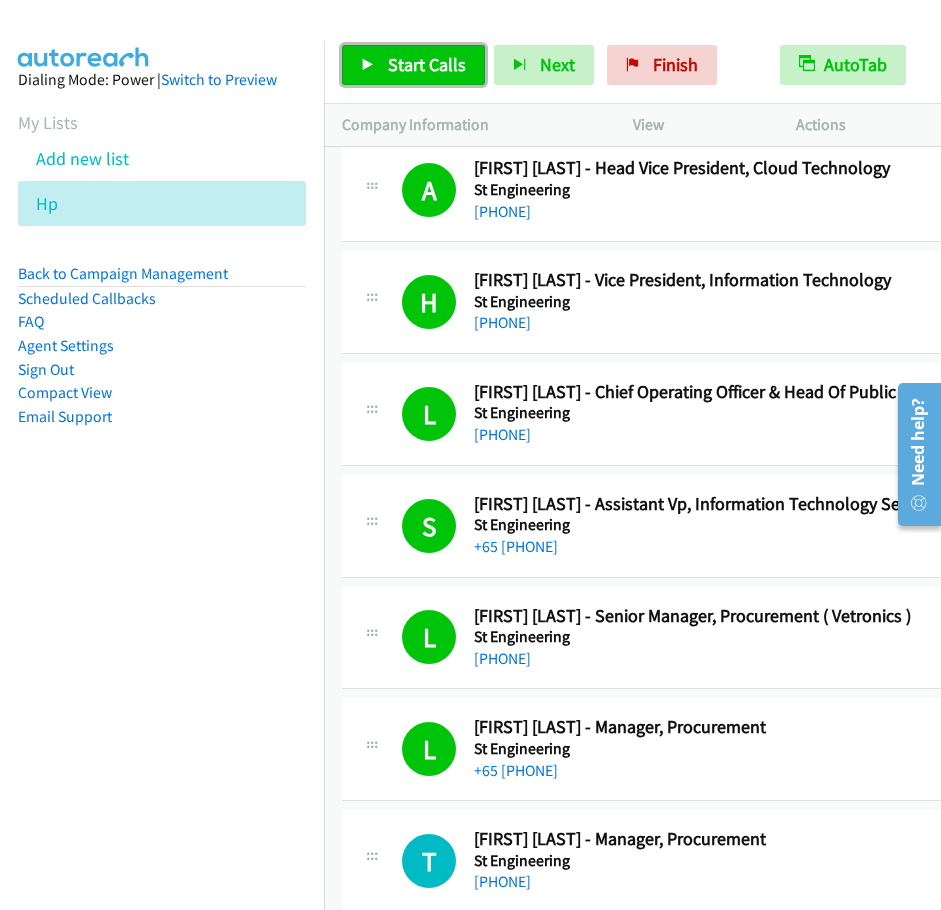 click on "Start Calls" at bounding box center (427, 64) 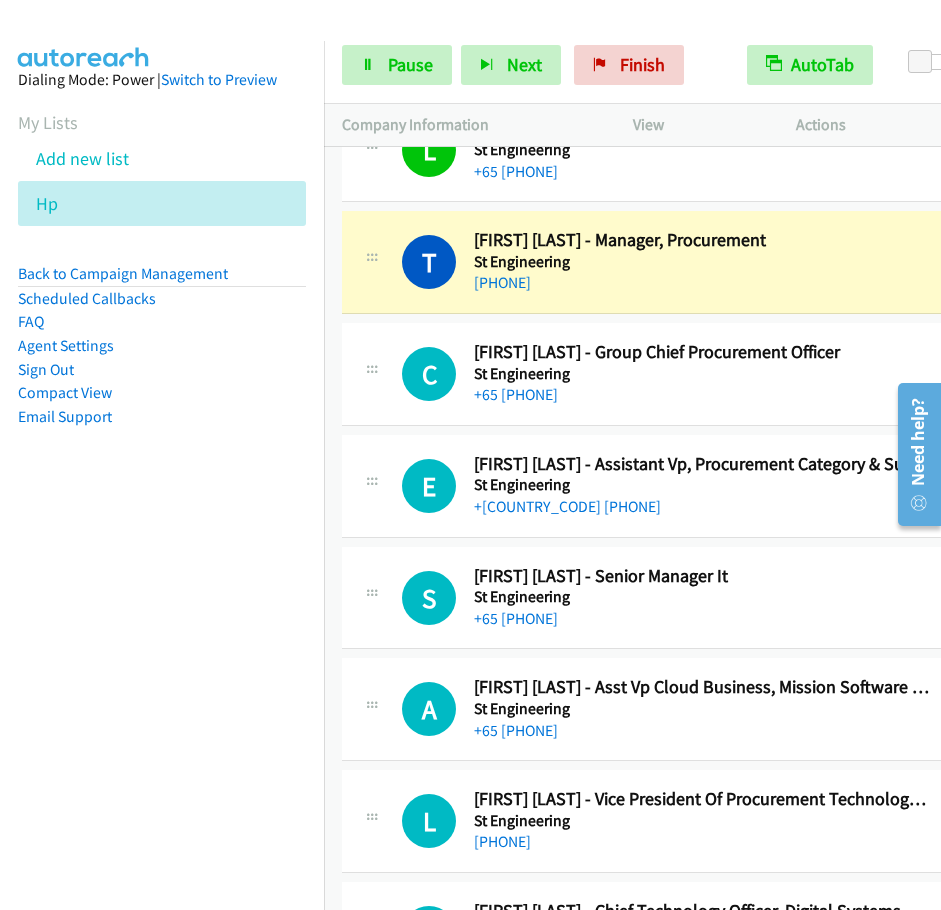 scroll, scrollTop: 7300, scrollLeft: 0, axis: vertical 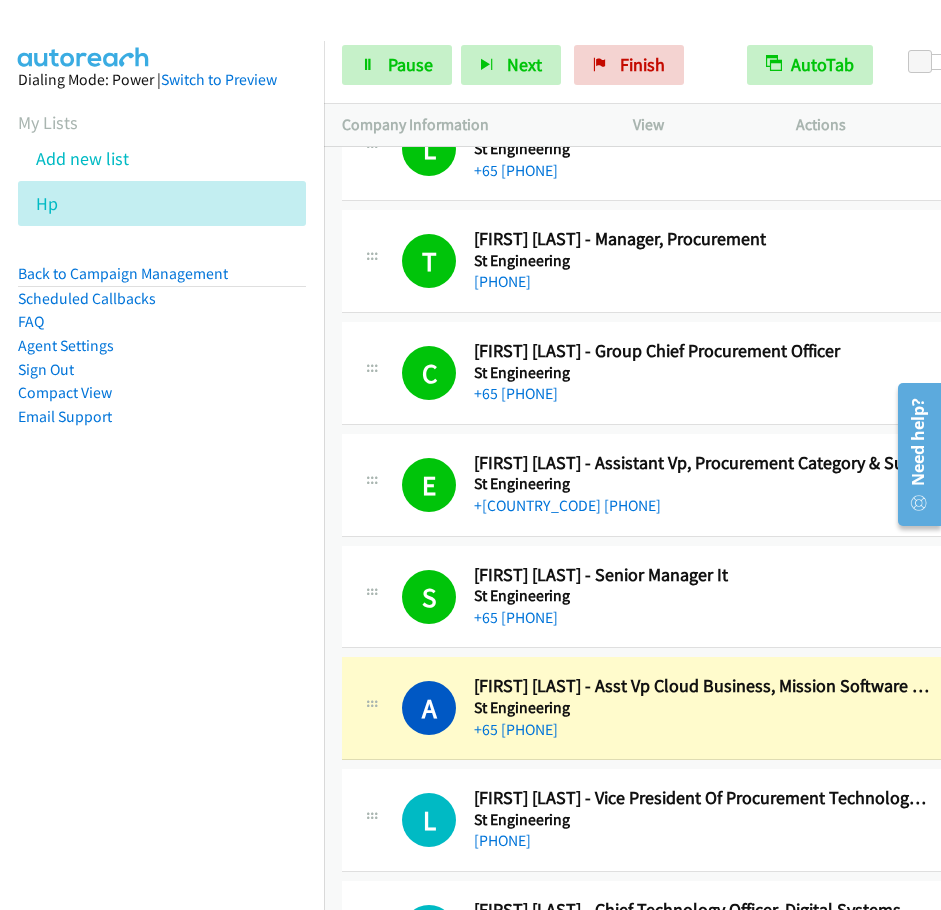 click on "Start Calls
Pause
Next
Finish
Dialing [FIRST] [LAST] - Asst Vp Cloud Business, Mission Software & Services, Digital Systems
AutoTab
AutoTab
0" at bounding box center (632, 65) 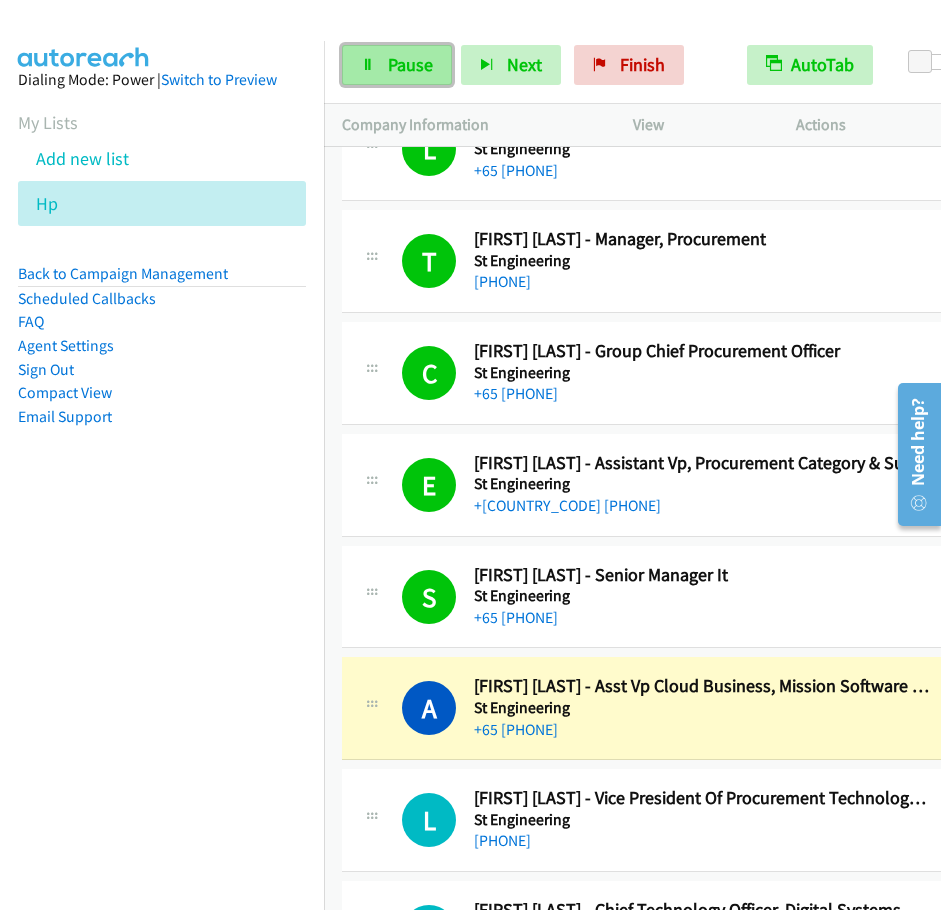 click on "Pause" at bounding box center (410, 64) 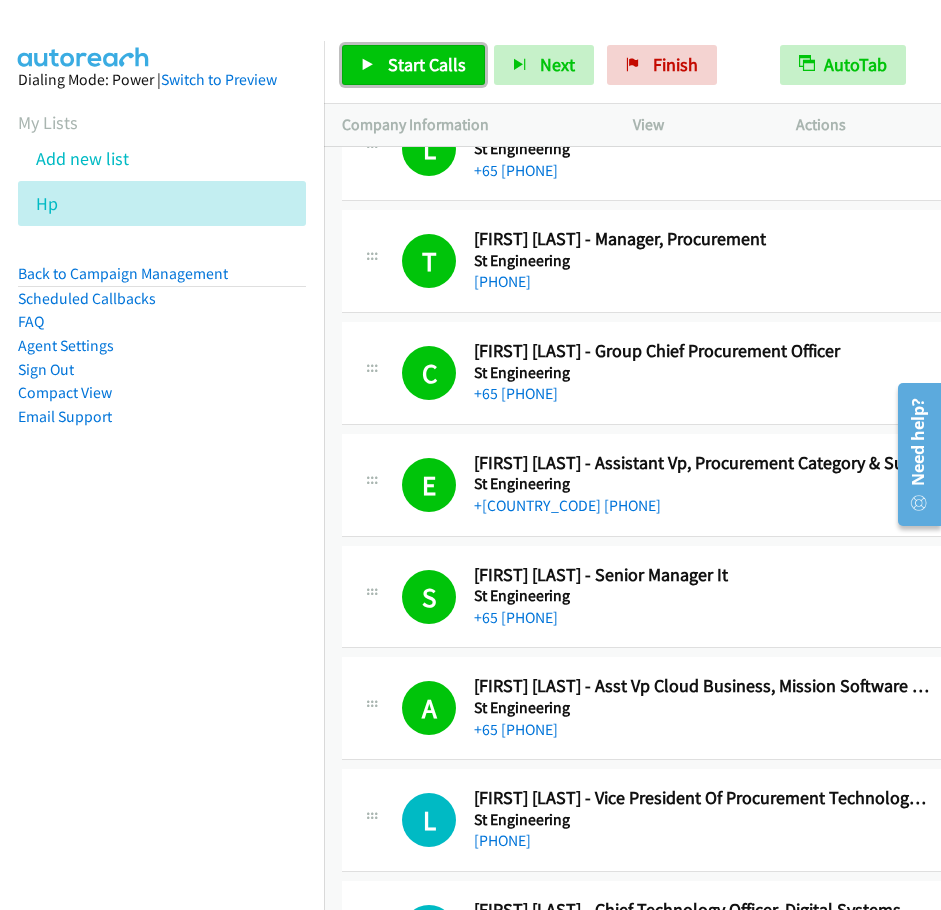 click on "Start Calls" at bounding box center (427, 64) 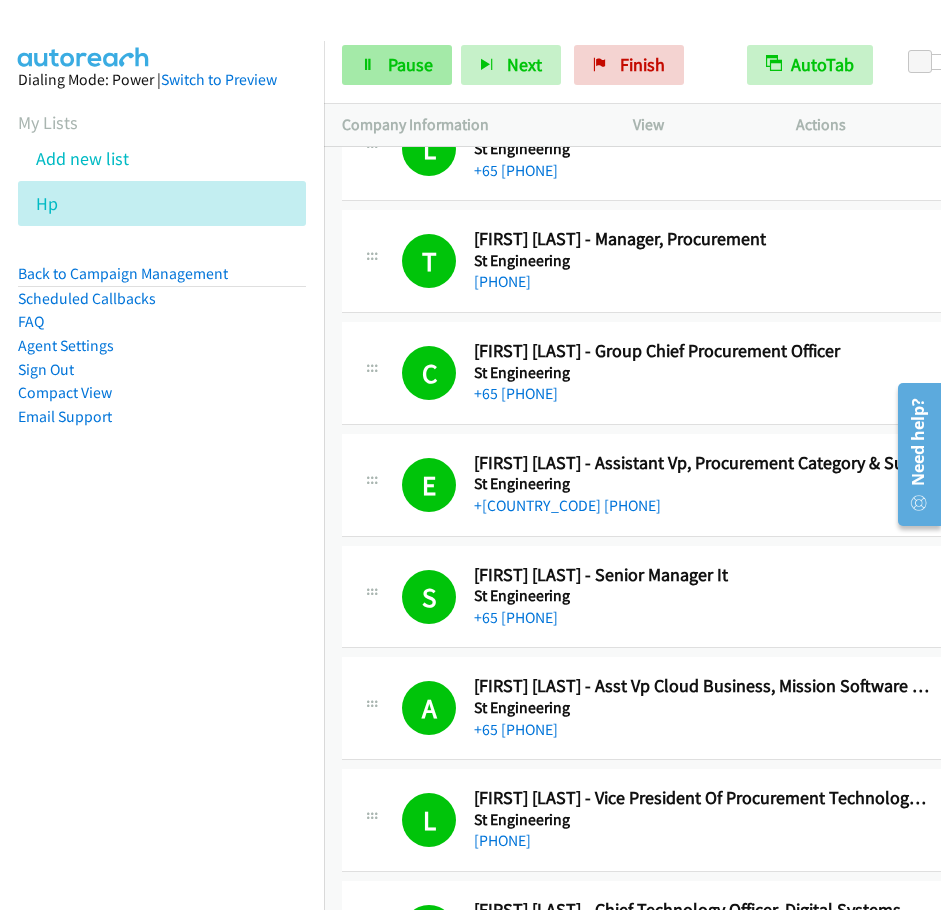 click on "Pause" at bounding box center [410, 64] 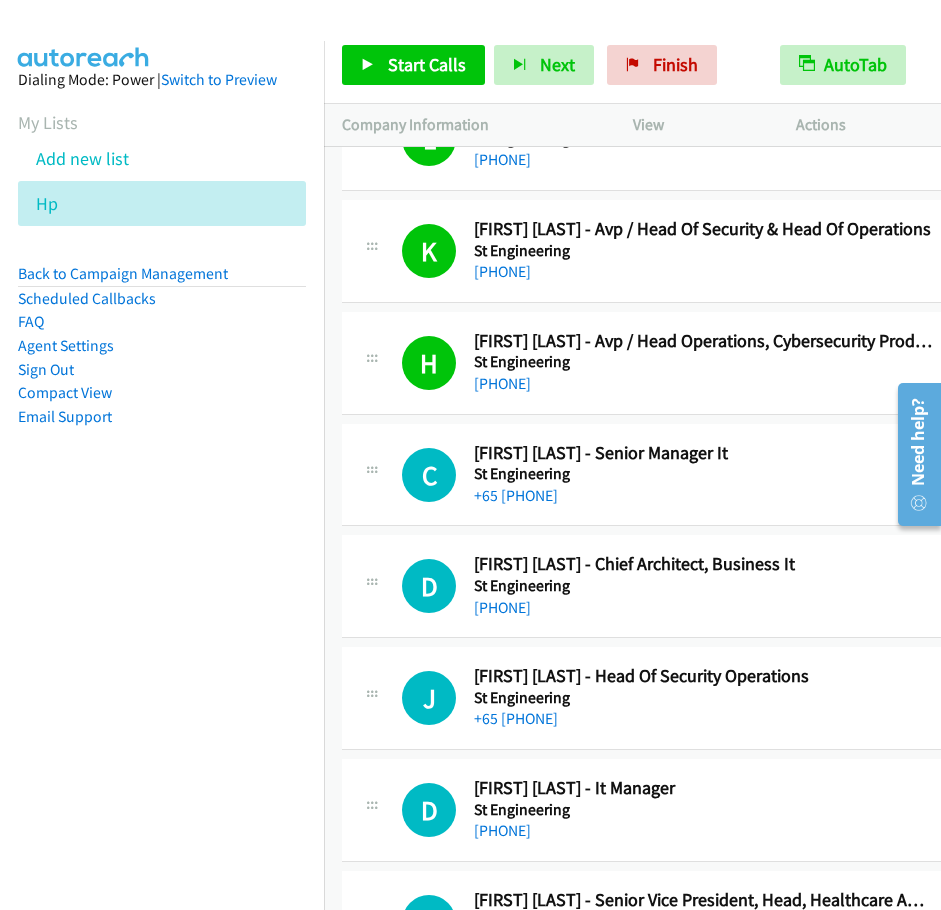 scroll, scrollTop: 10900, scrollLeft: 0, axis: vertical 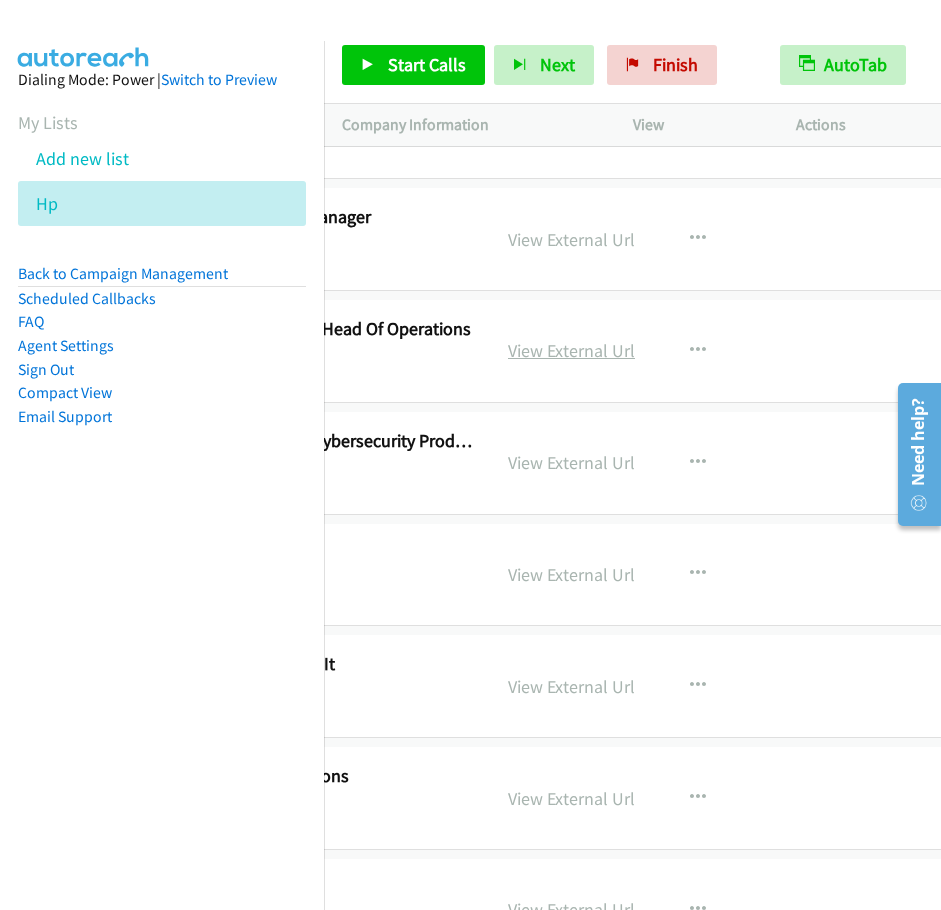 click on "View External Url" at bounding box center (571, 350) 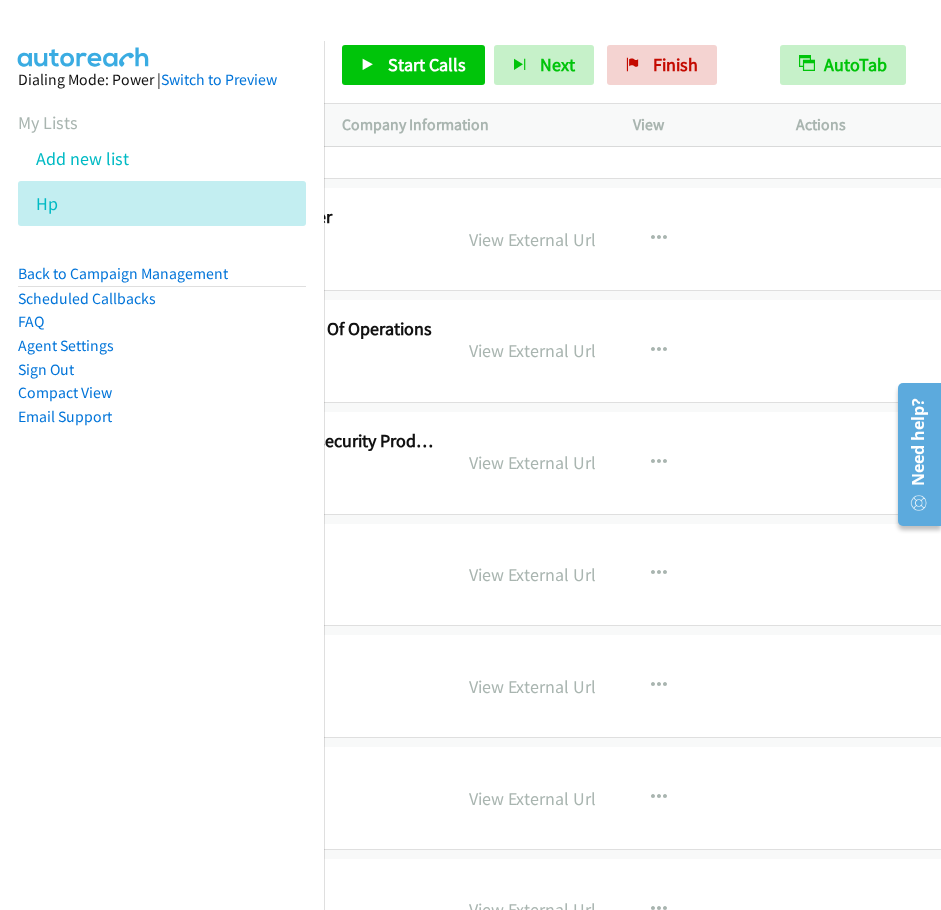 scroll, scrollTop: 10900, scrollLeft: 545, axis: both 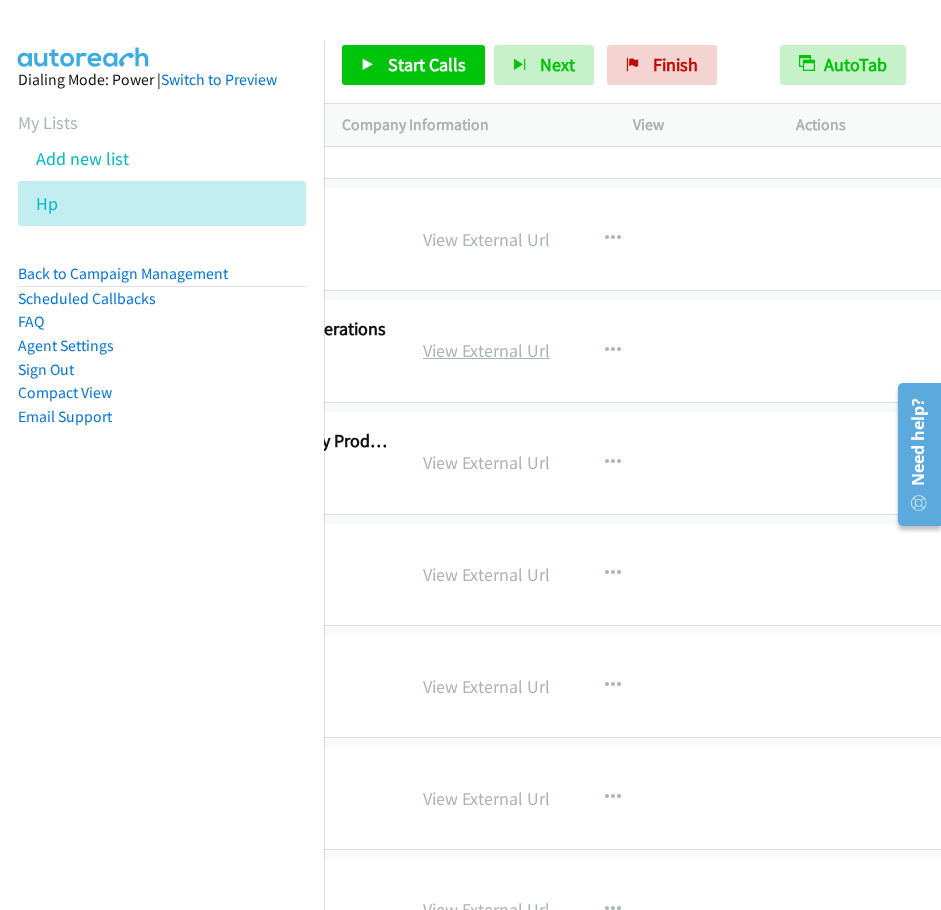 click on "View External Url" at bounding box center (486, 350) 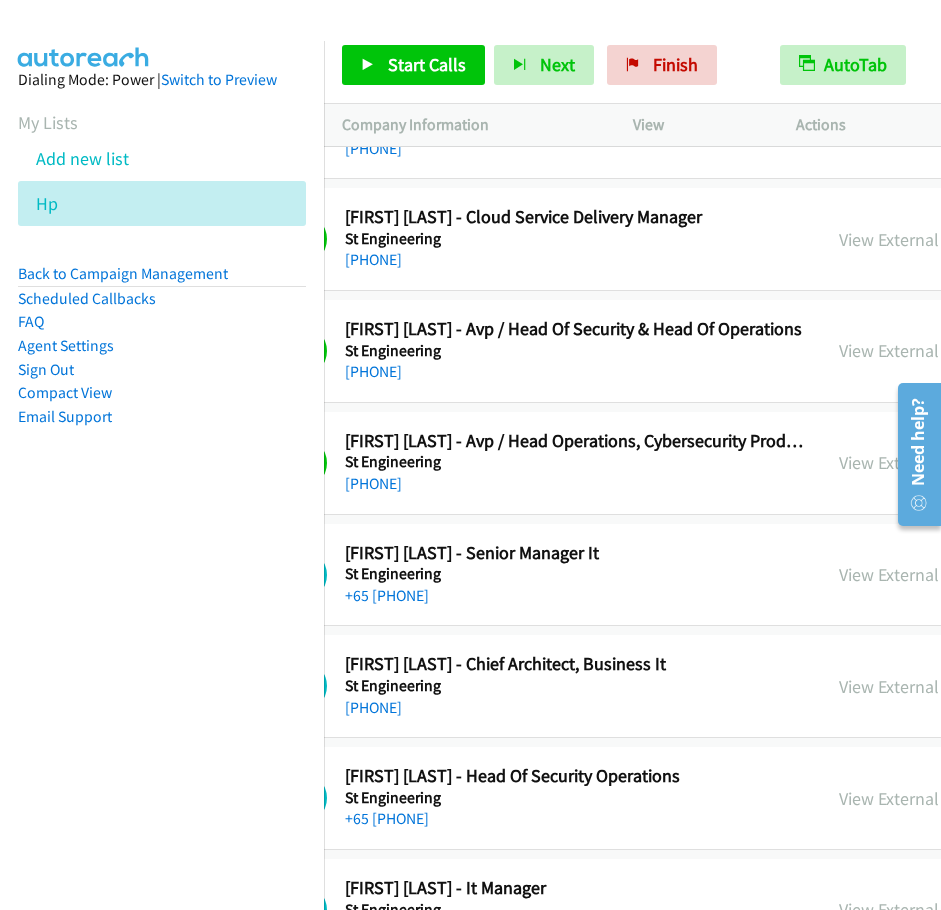 scroll, scrollTop: 10900, scrollLeft: 0, axis: vertical 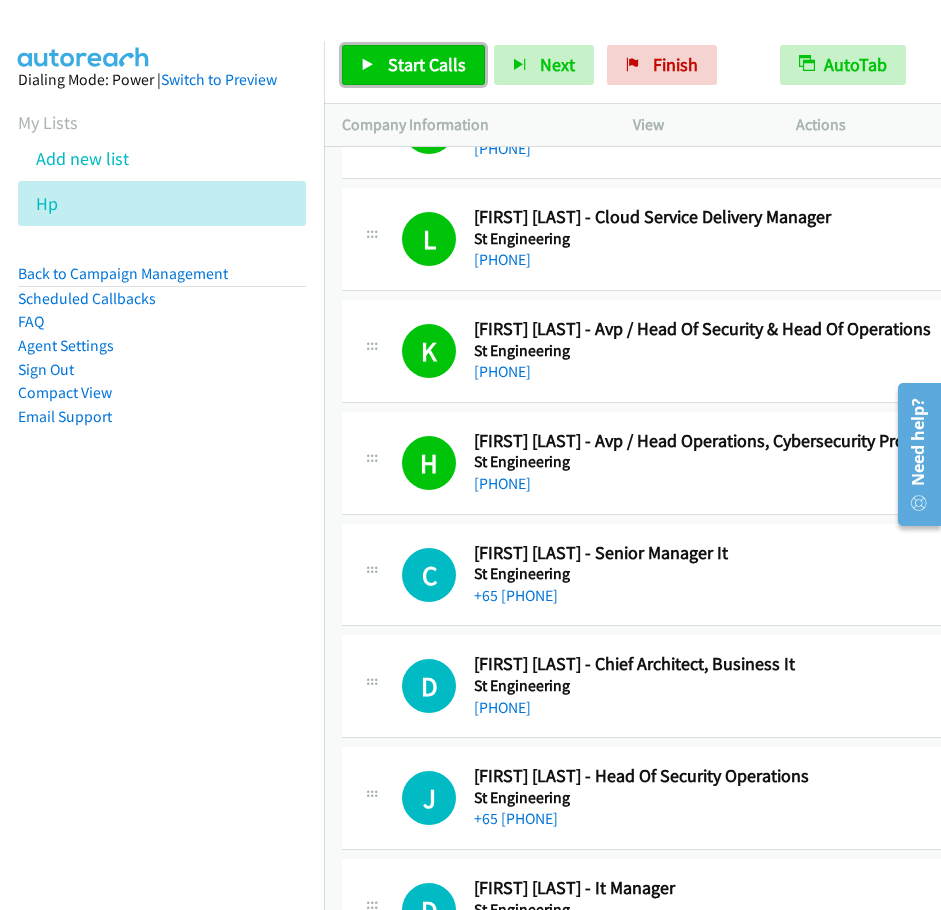 click on "Start Calls" at bounding box center (413, 65) 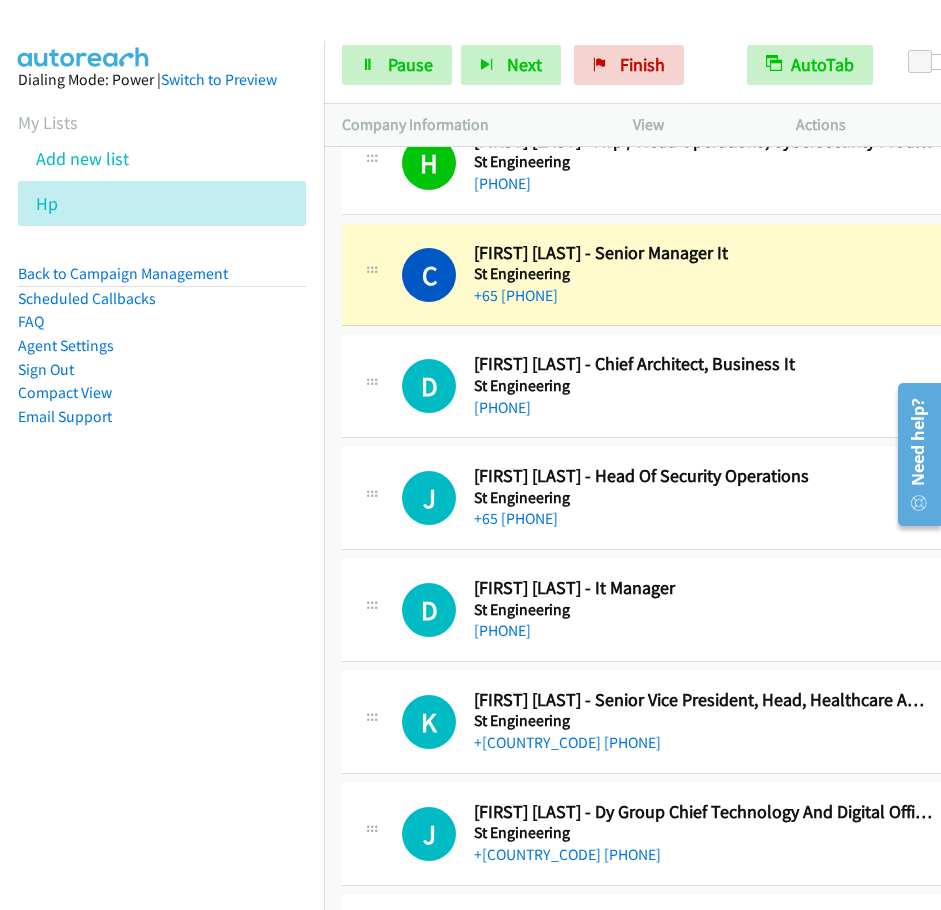 scroll, scrollTop: 11300, scrollLeft: 0, axis: vertical 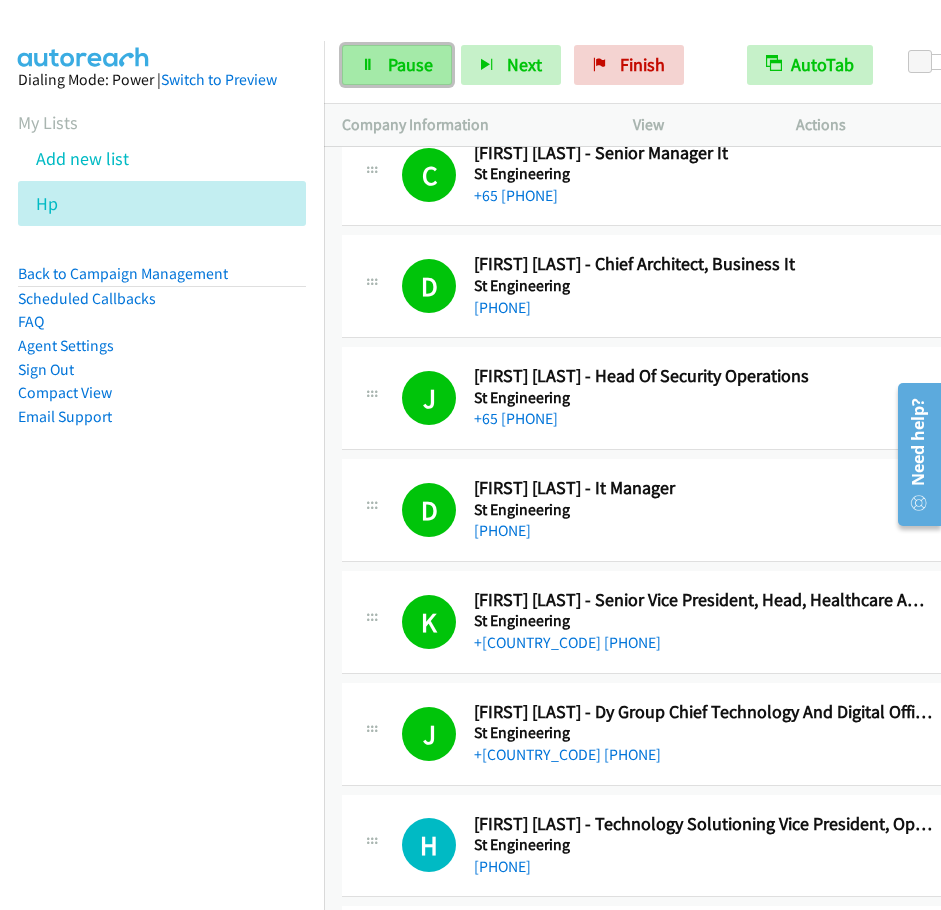 click on "Pause" at bounding box center (410, 64) 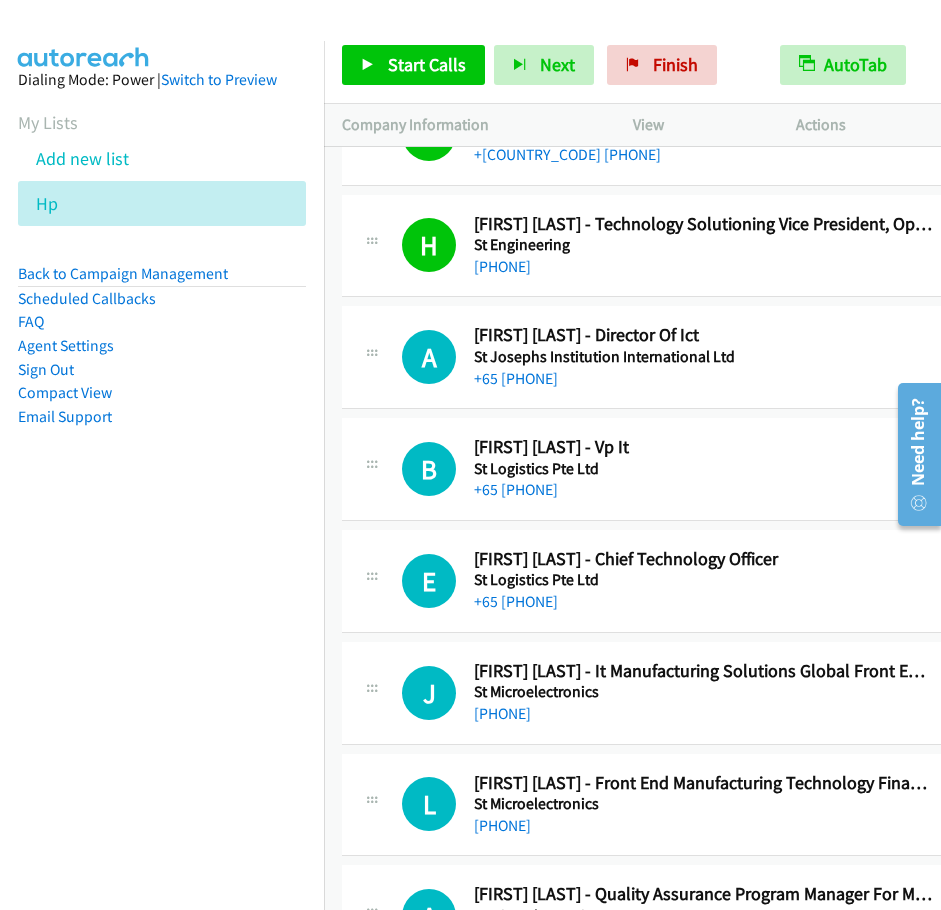 scroll, scrollTop: 12000, scrollLeft: 0, axis: vertical 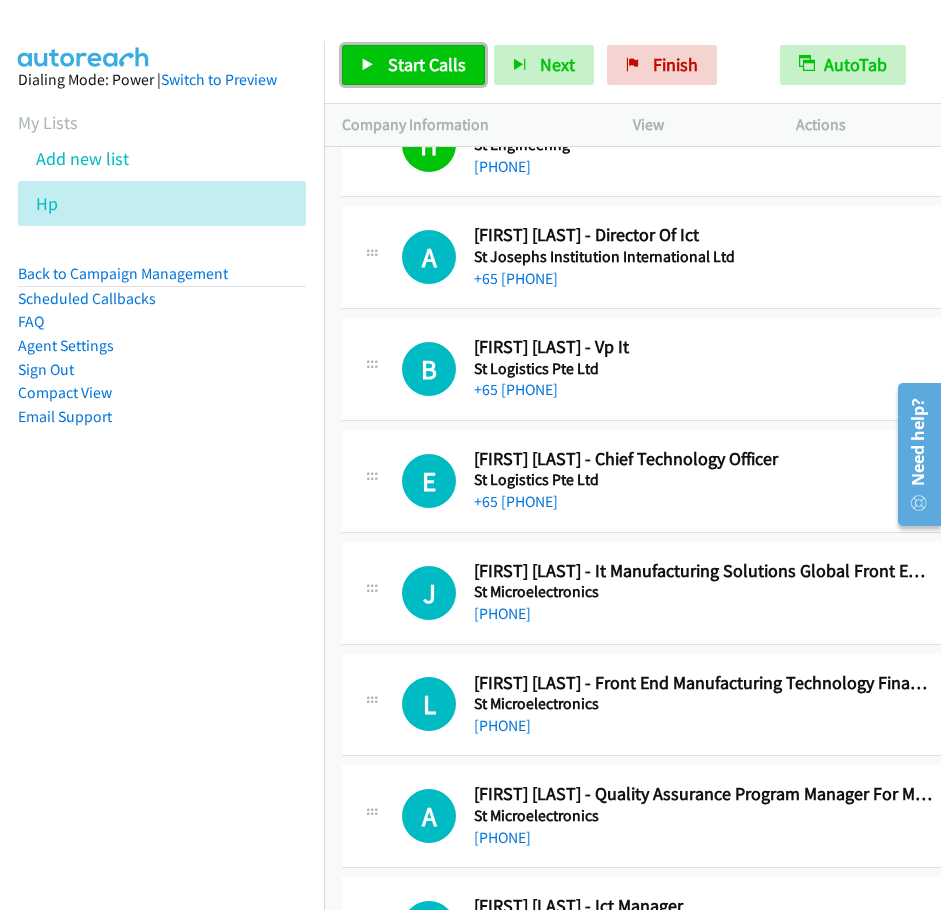 click on "Start Calls" at bounding box center (427, 64) 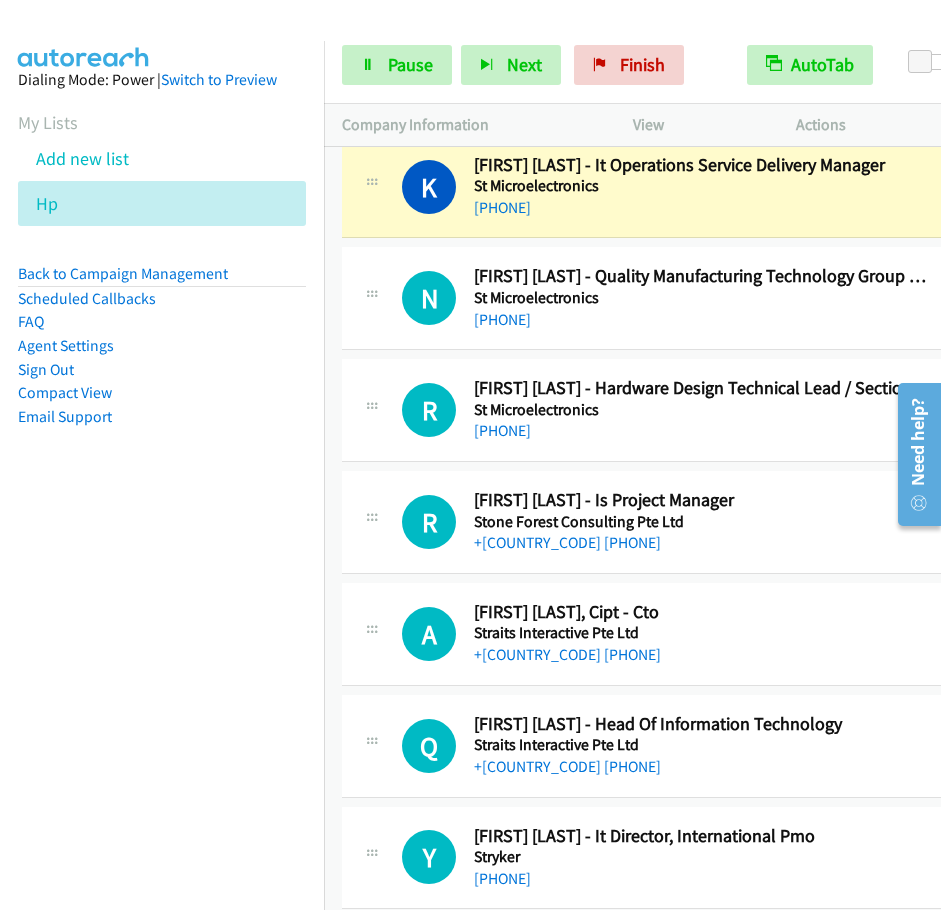 scroll, scrollTop: 13100, scrollLeft: 0, axis: vertical 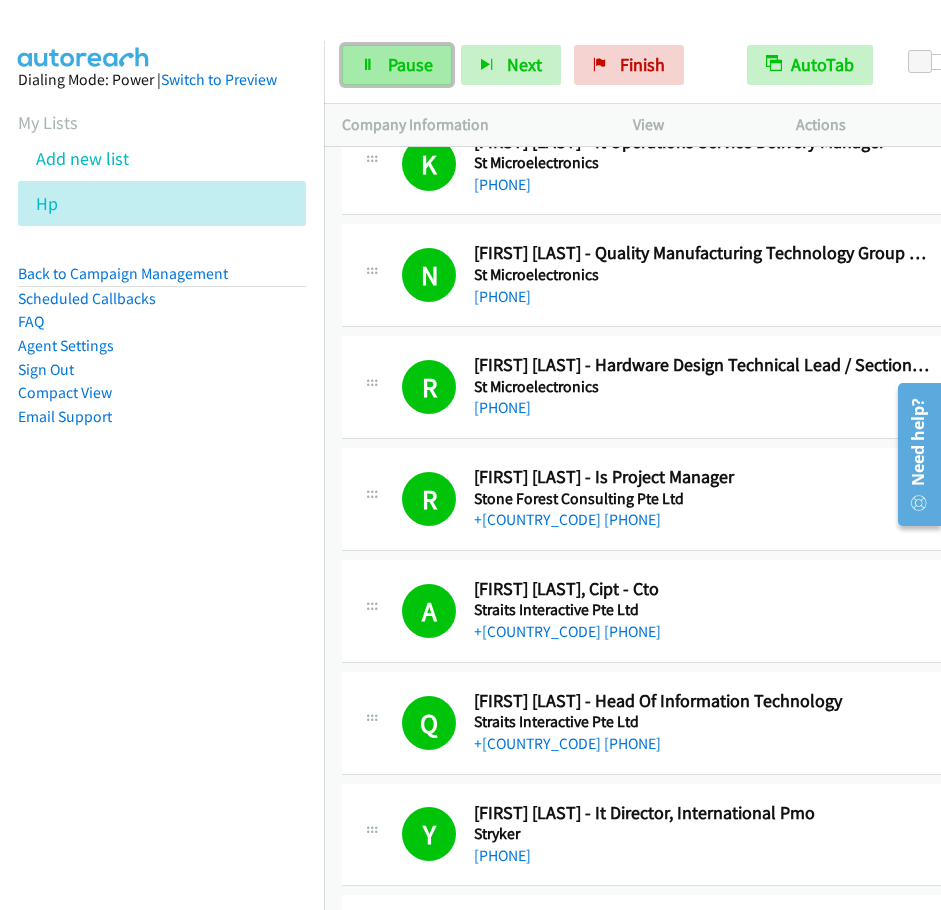click on "Pause" at bounding box center [397, 65] 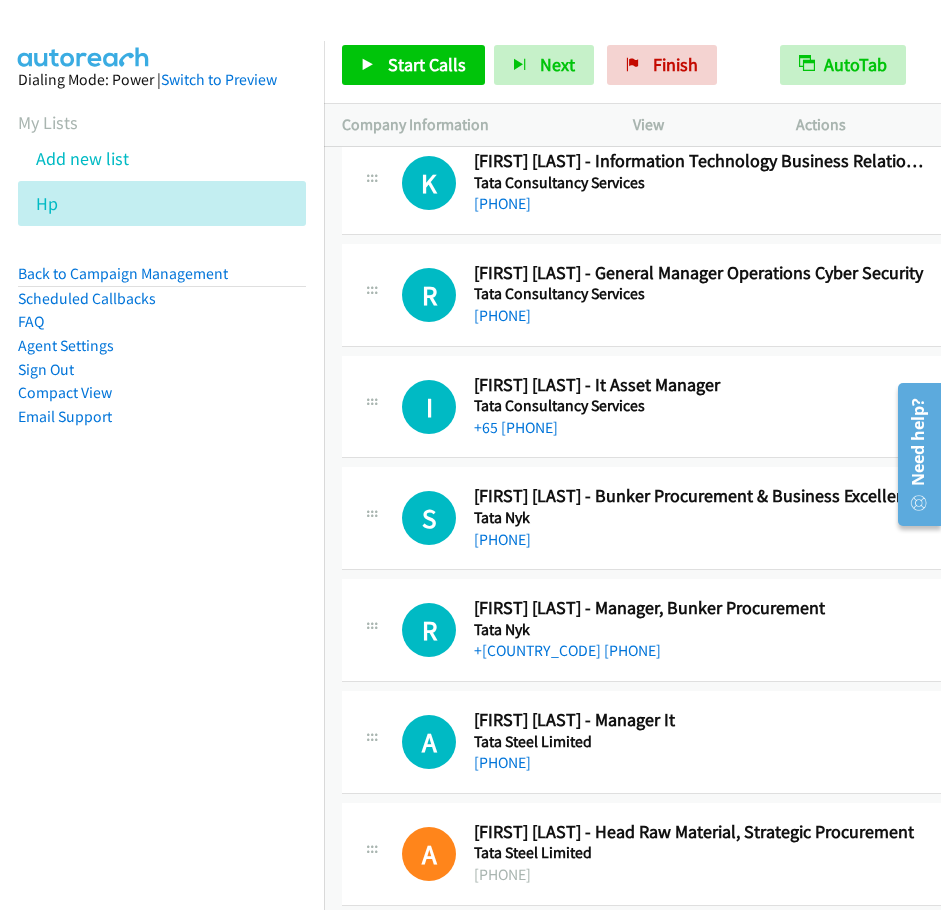 scroll, scrollTop: 21800, scrollLeft: 0, axis: vertical 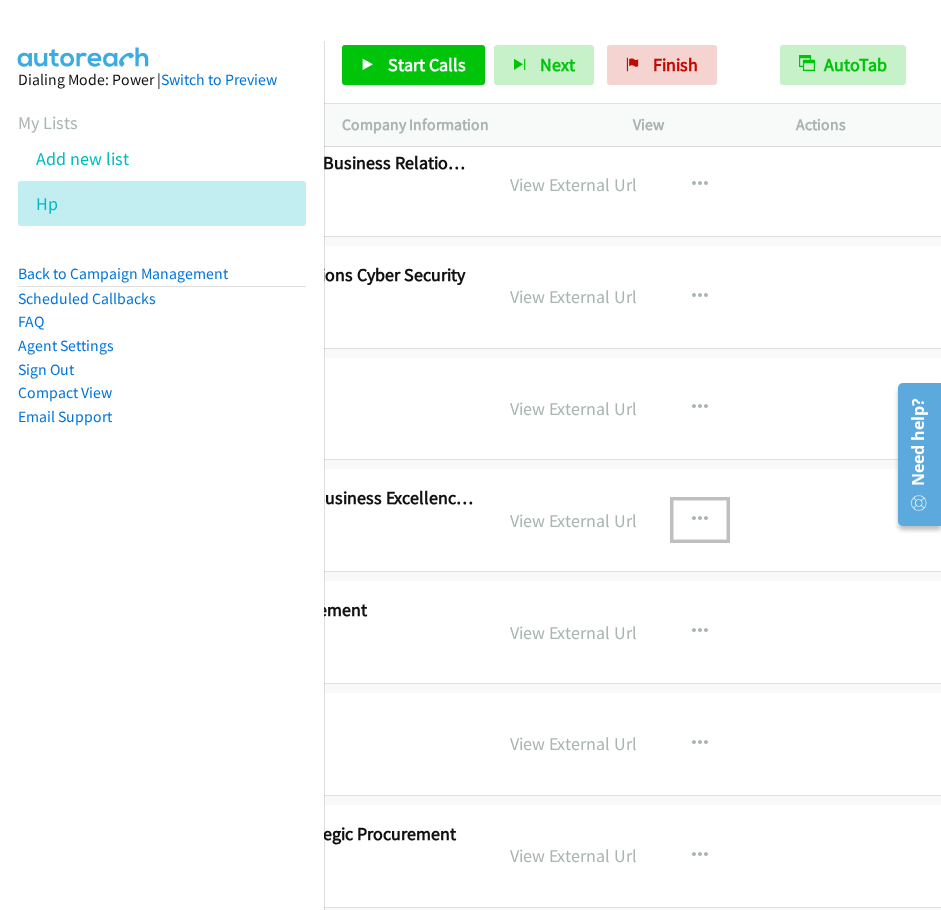 click at bounding box center [700, 520] 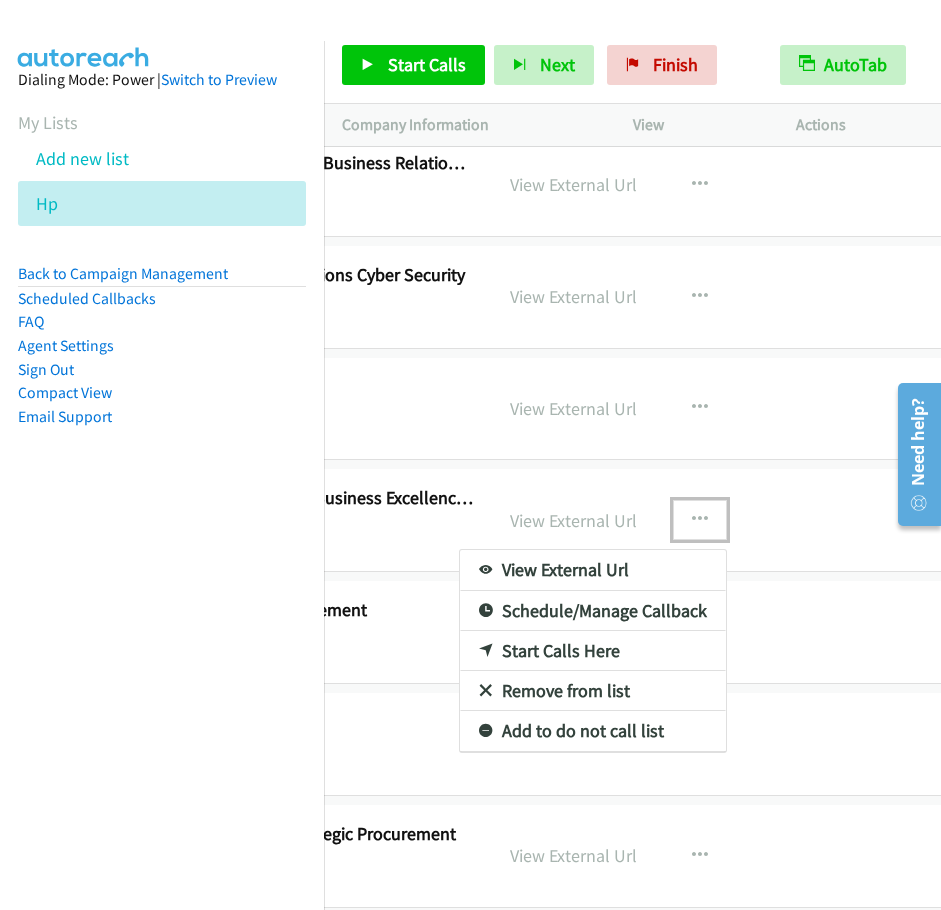 click on "Start Calls Here" at bounding box center [593, 651] 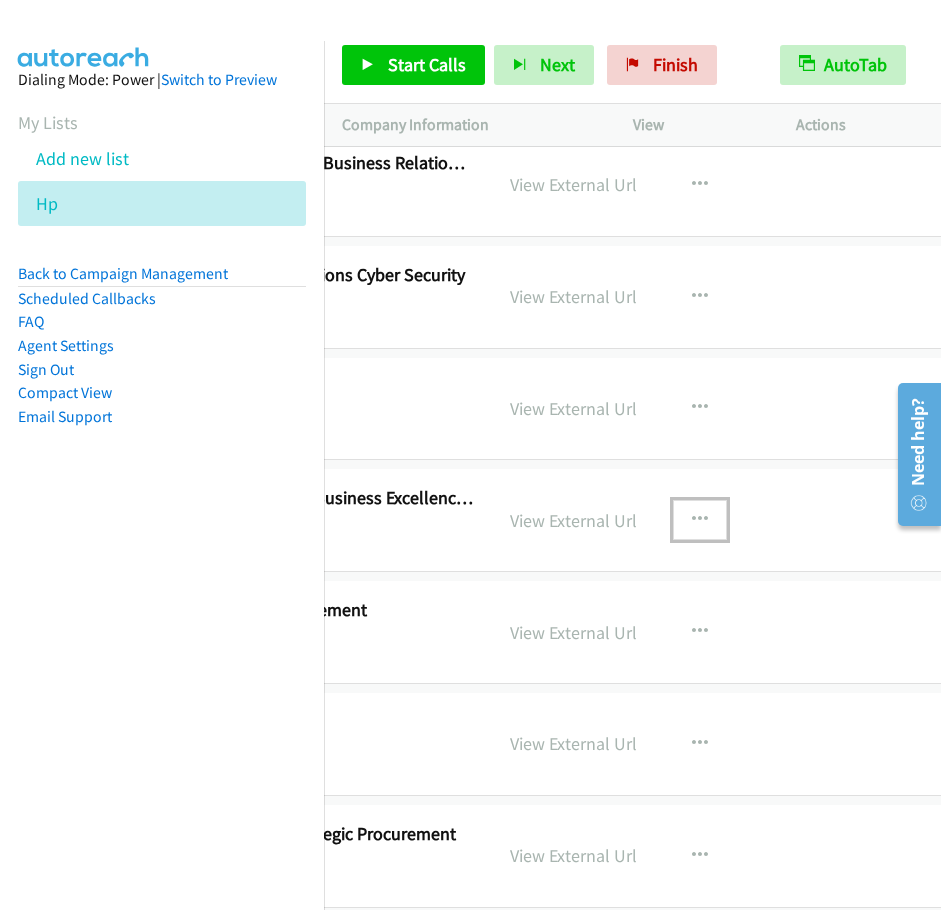 scroll, scrollTop: 21800, scrollLeft: 0, axis: vertical 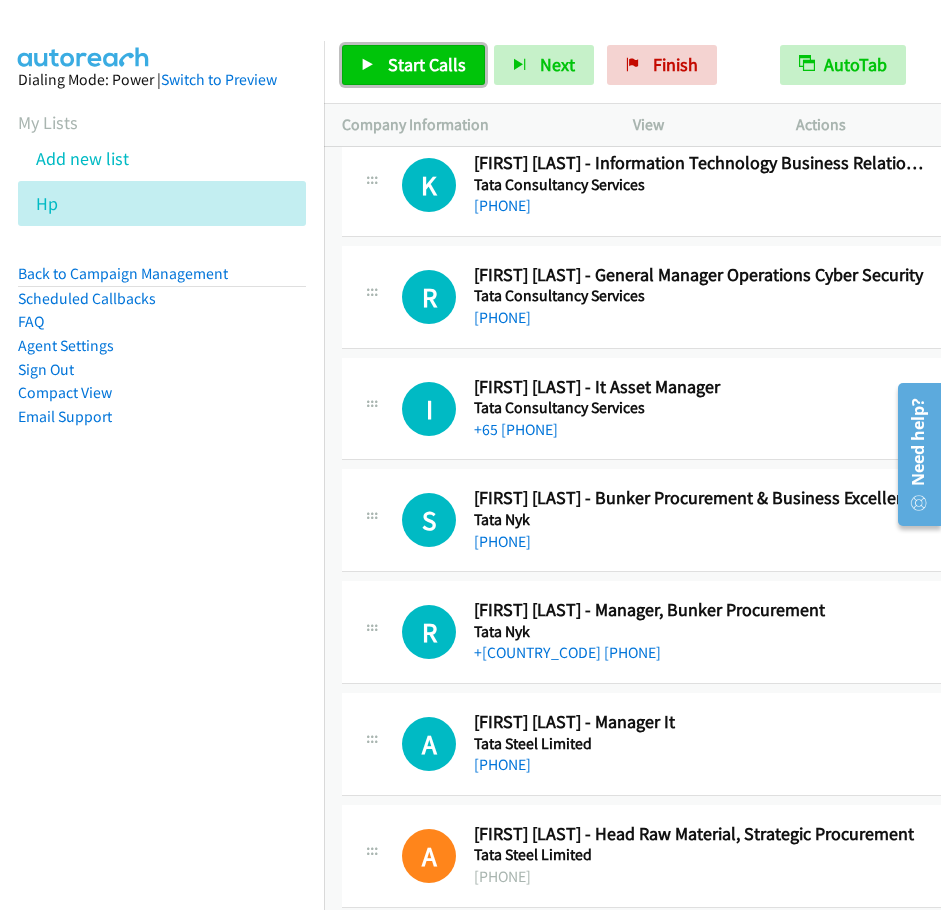 click on "Start Calls" at bounding box center (413, 65) 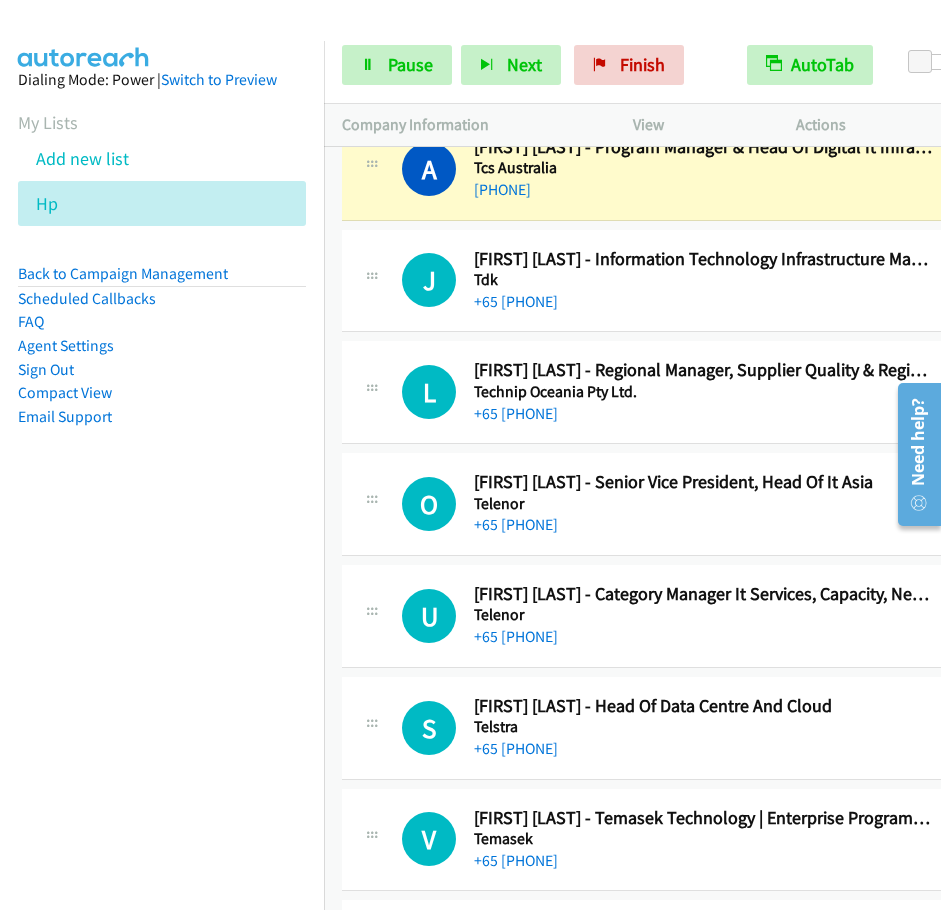 scroll, scrollTop: 22600, scrollLeft: 0, axis: vertical 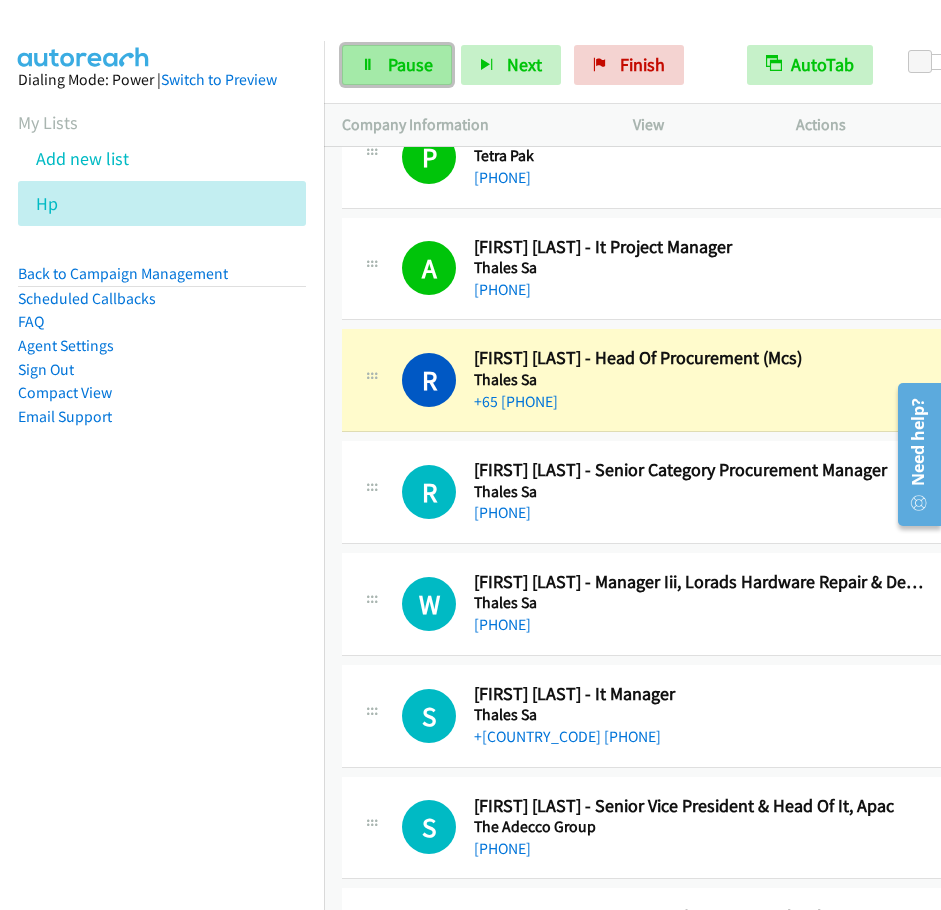 click on "Pause" at bounding box center (410, 64) 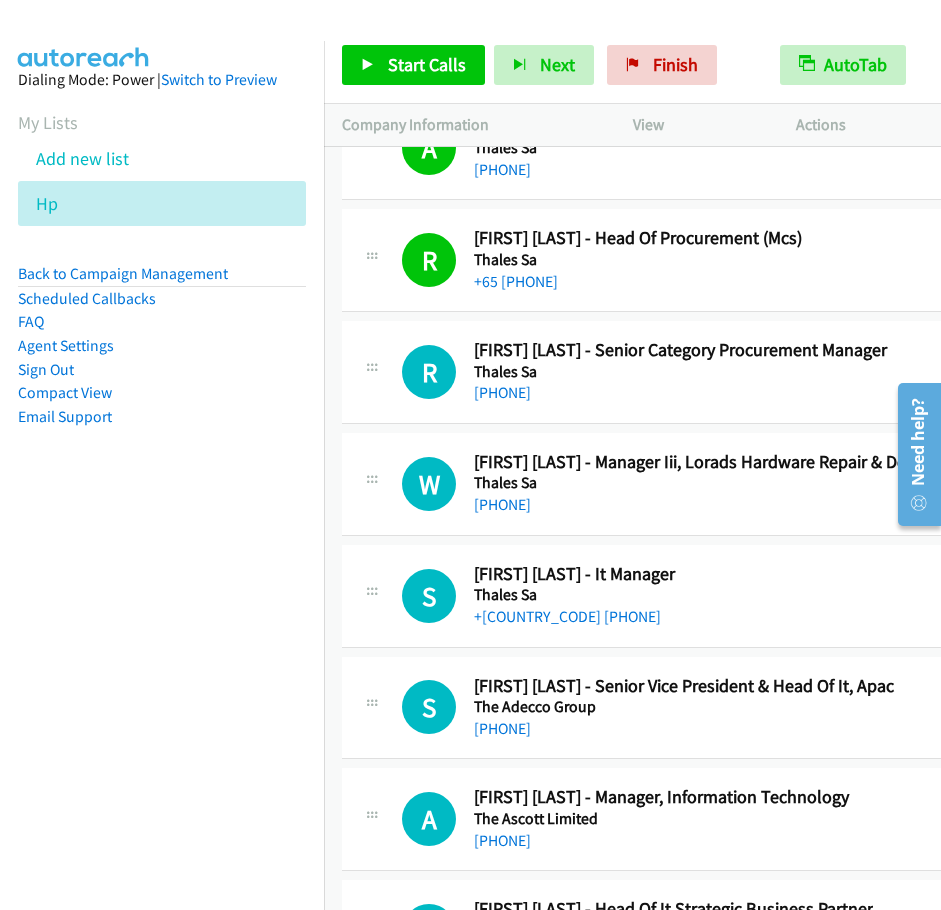 scroll, scrollTop: 24700, scrollLeft: 0, axis: vertical 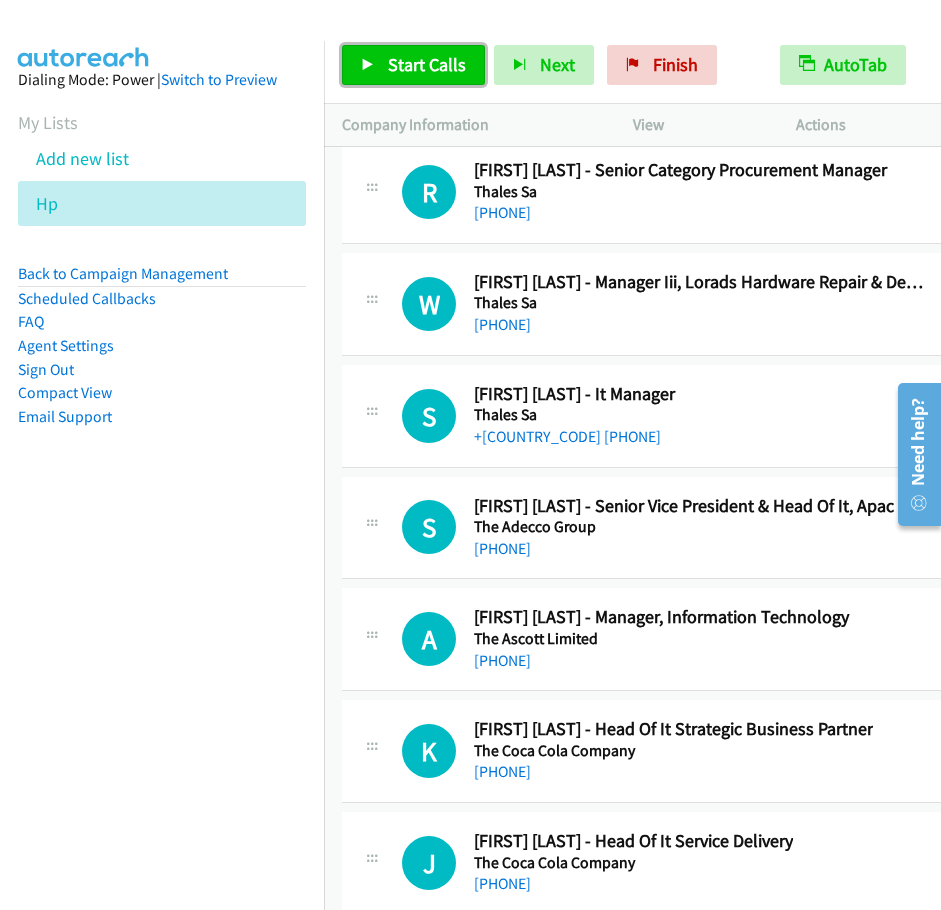 click on "Start Calls" at bounding box center [427, 64] 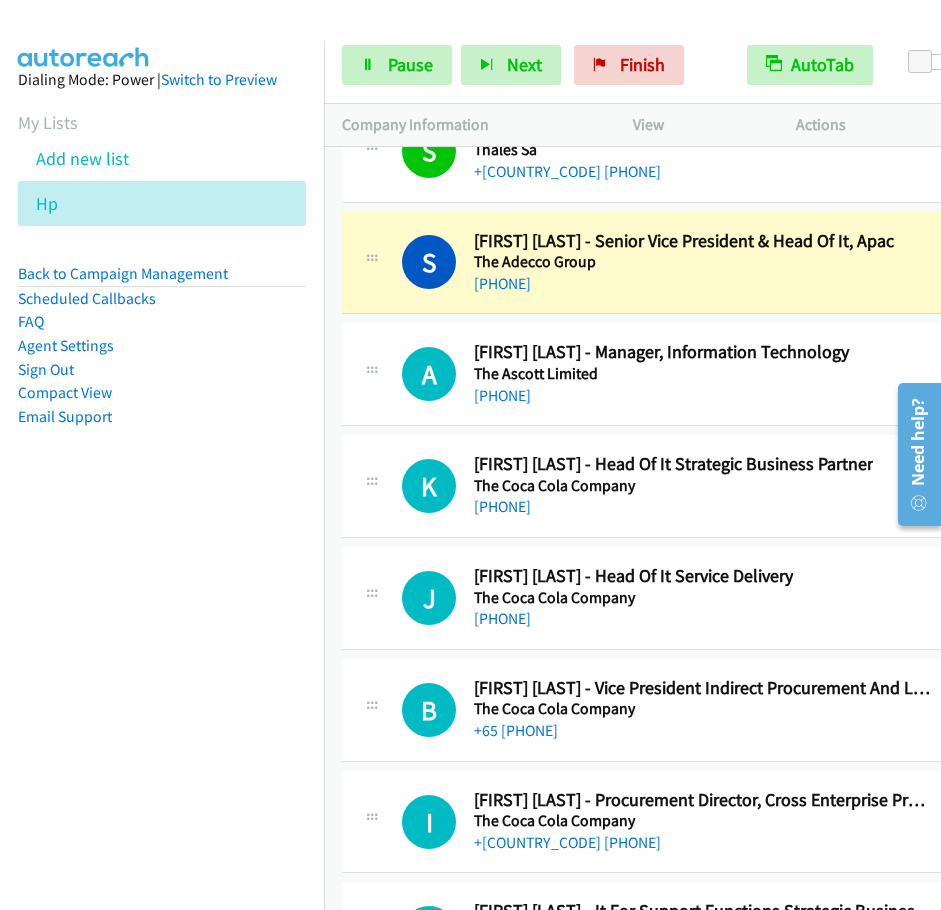 scroll, scrollTop: 25000, scrollLeft: 0, axis: vertical 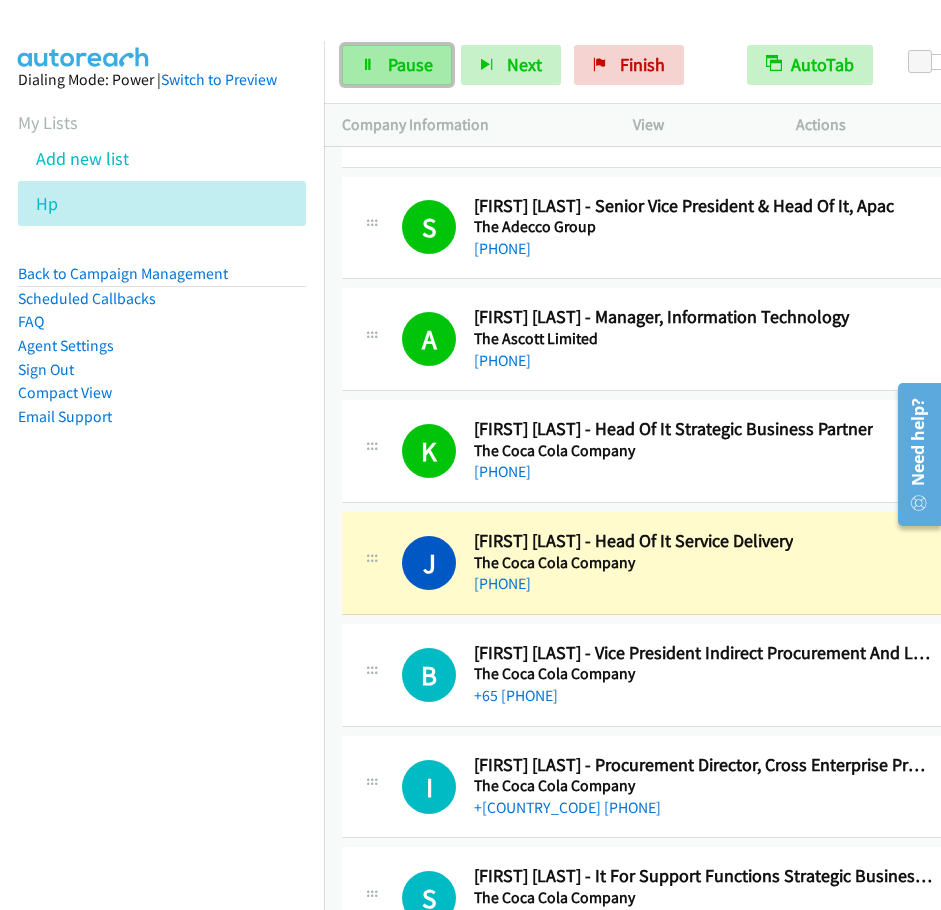 click on "Pause" at bounding box center (410, 64) 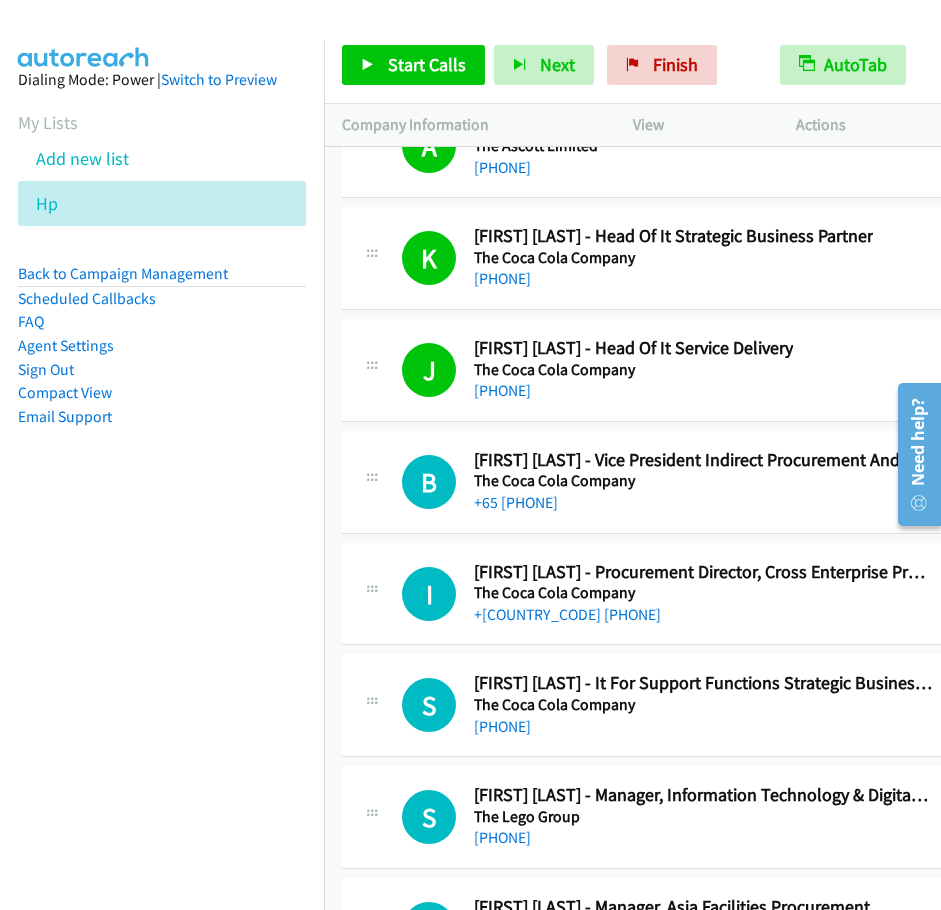scroll, scrollTop: 25200, scrollLeft: 0, axis: vertical 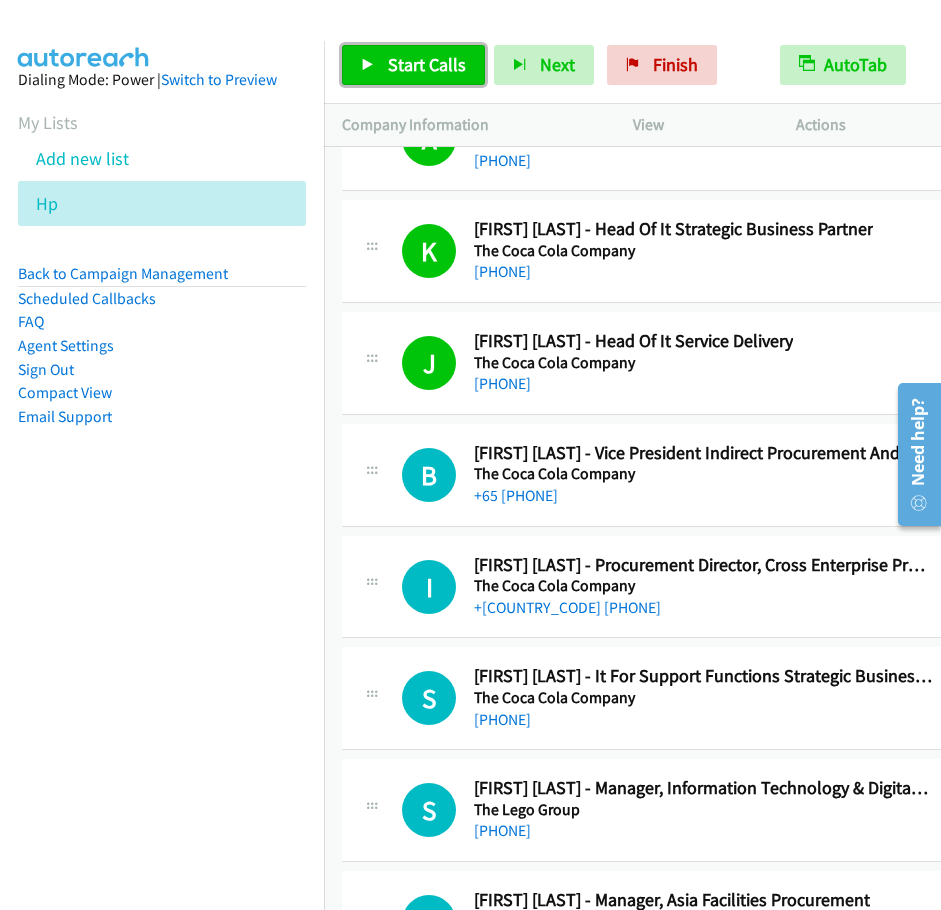 click on "Start Calls" at bounding box center (427, 64) 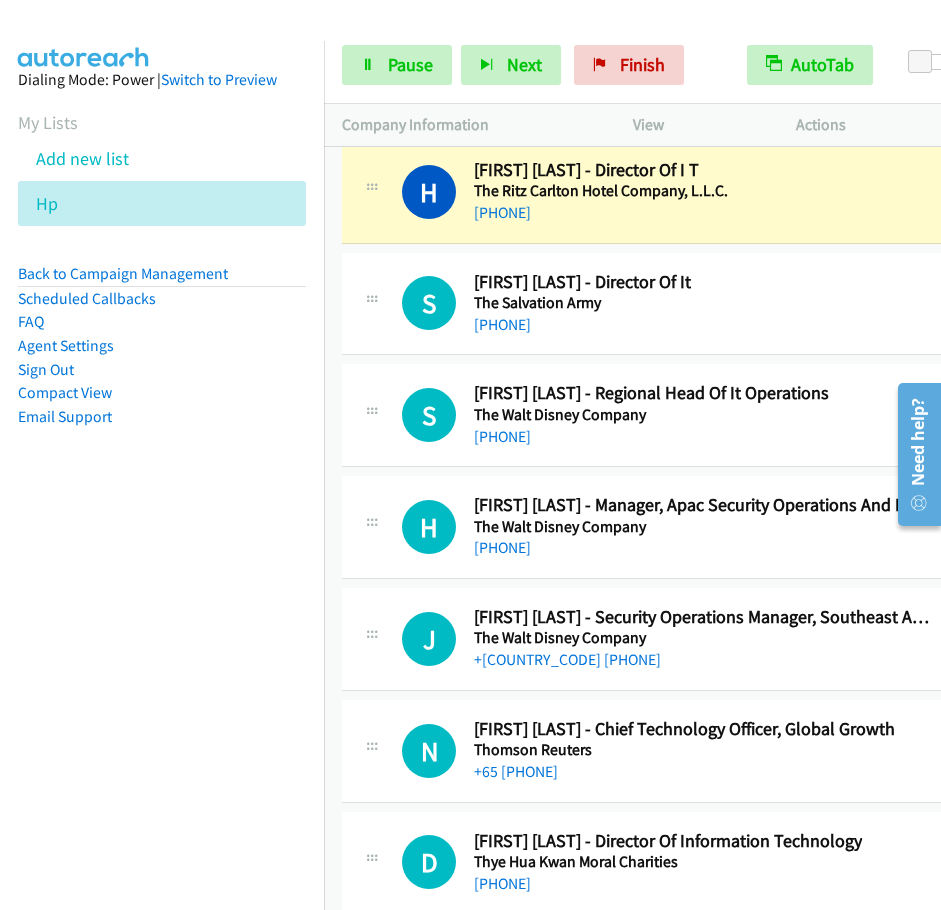 scroll, scrollTop: 26200, scrollLeft: 0, axis: vertical 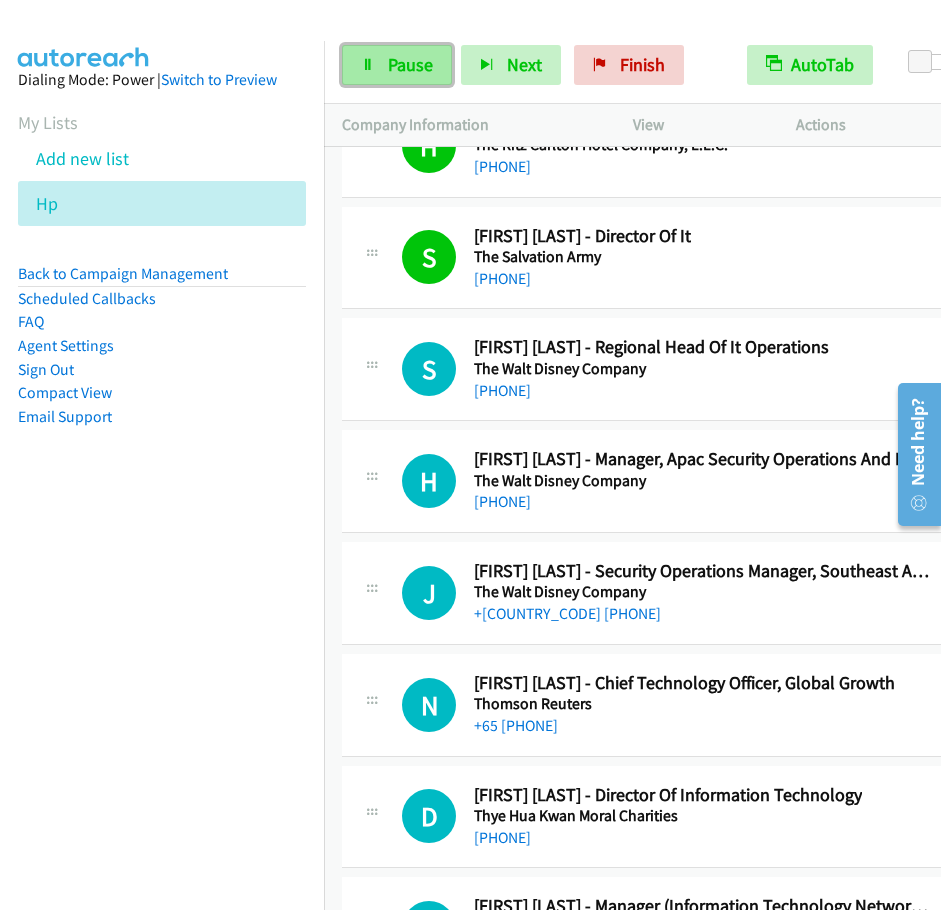 click on "Pause" at bounding box center [397, 65] 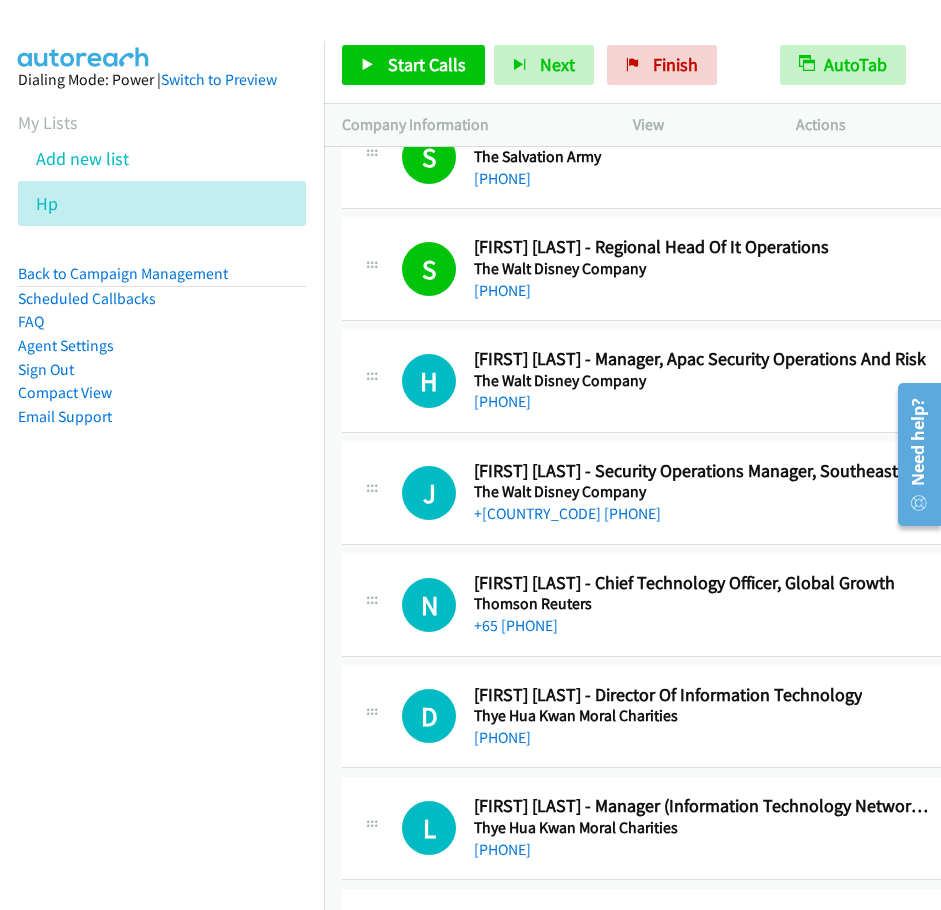 scroll, scrollTop: 26400, scrollLeft: 0, axis: vertical 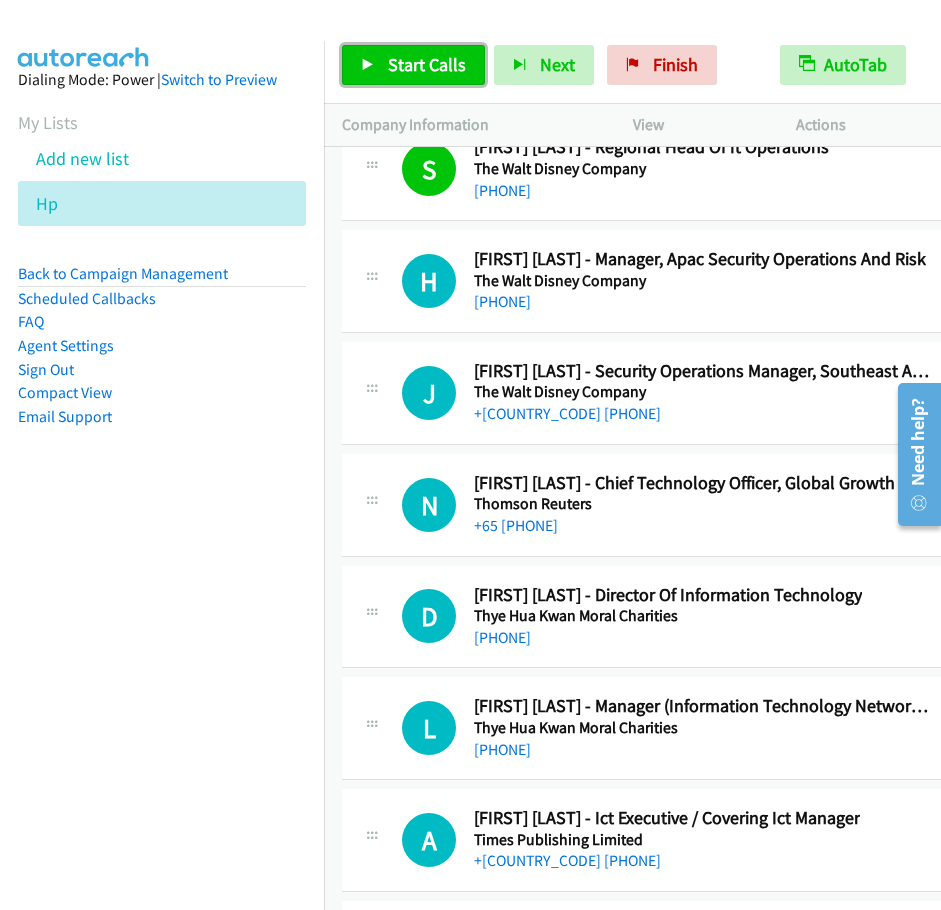 click on "Start Calls" at bounding box center [413, 65] 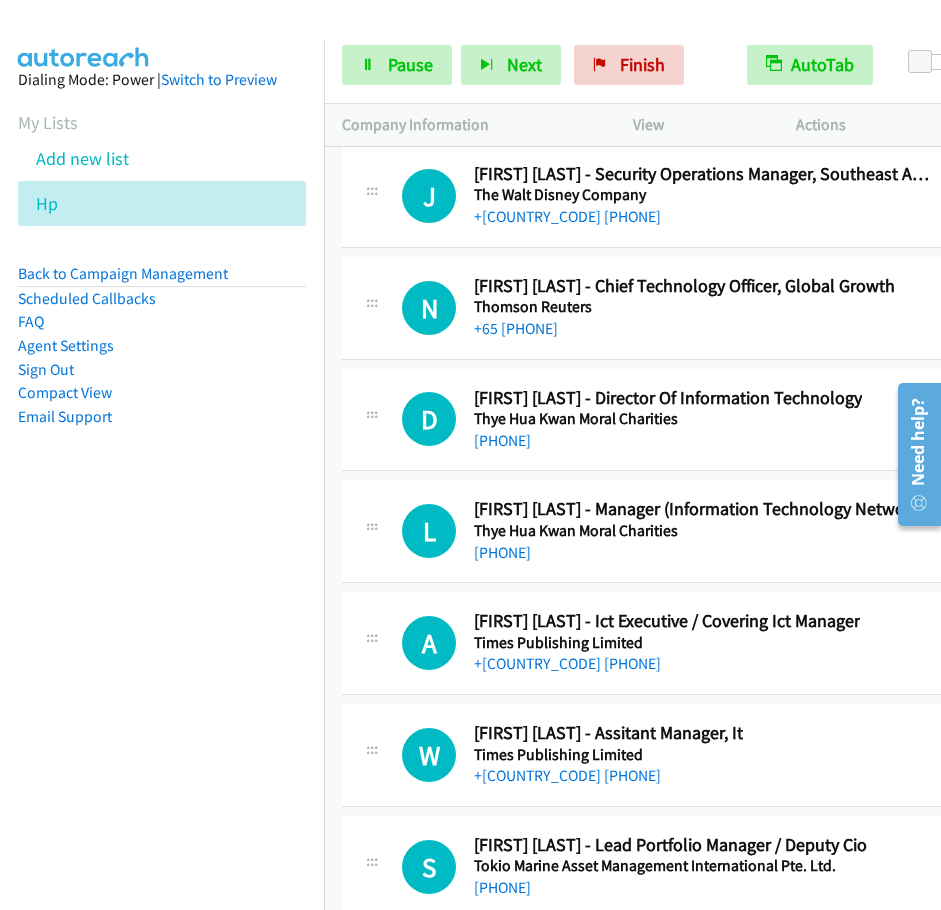 scroll, scrollTop: 26600, scrollLeft: 0, axis: vertical 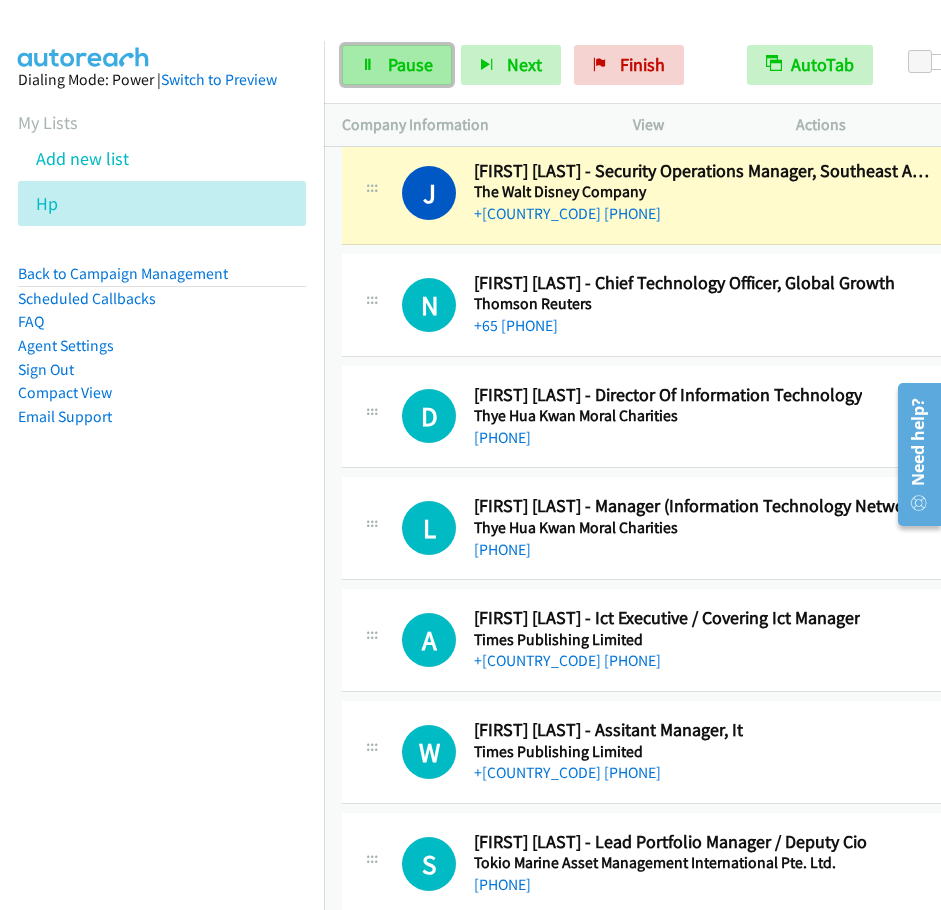 click on "Pause" at bounding box center [410, 64] 